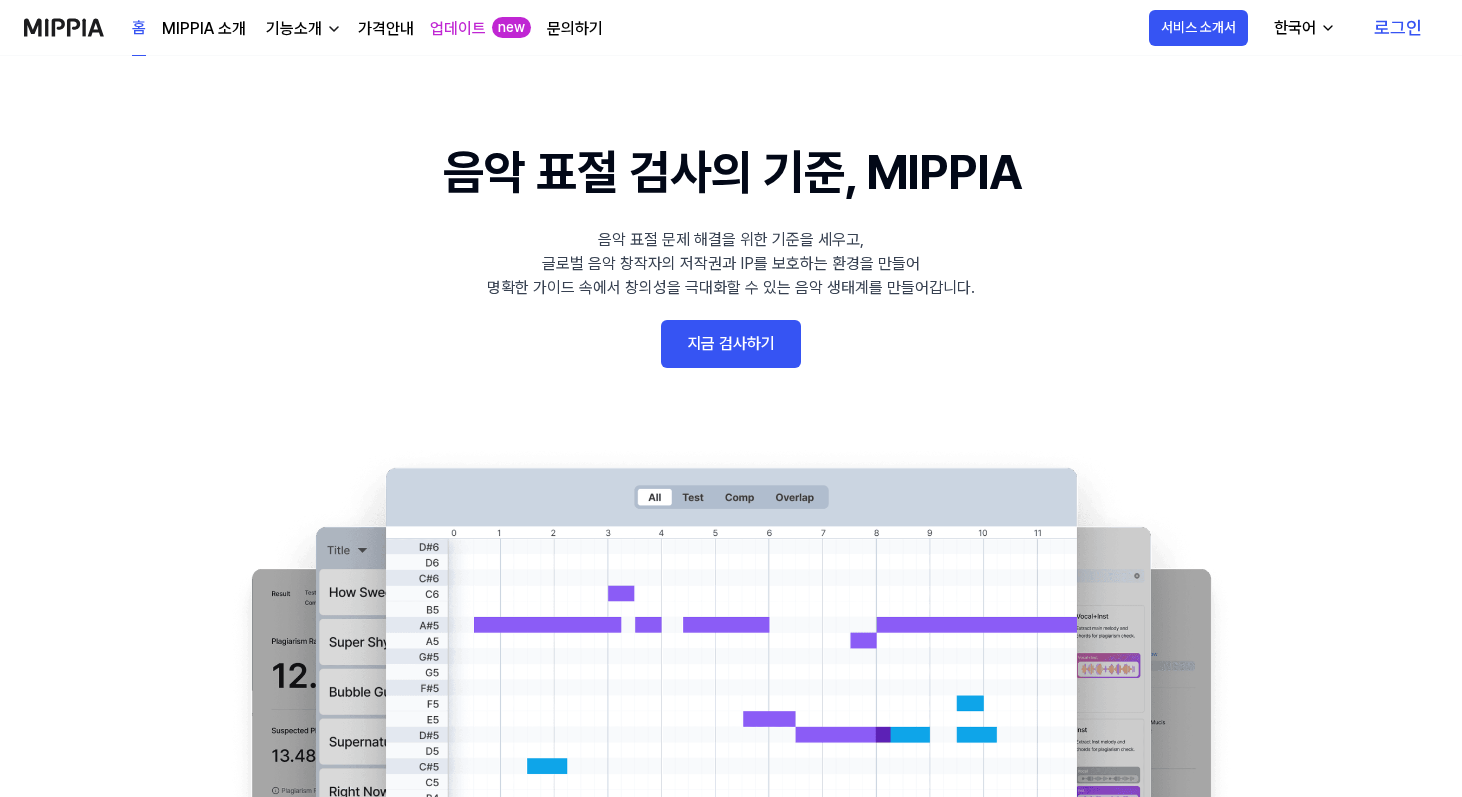 scroll, scrollTop: 5, scrollLeft: 0, axis: vertical 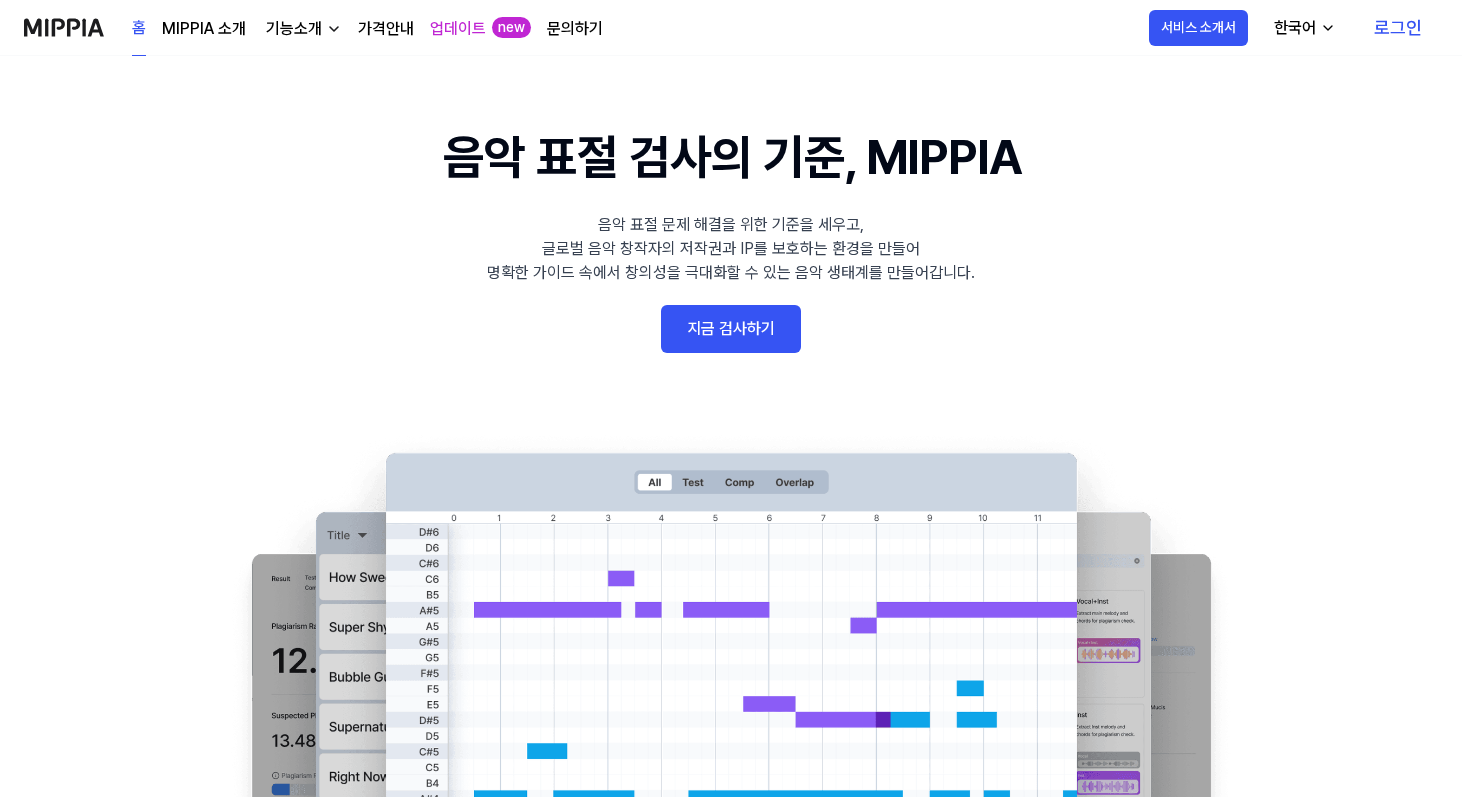 click on "지금 검사하기" at bounding box center (731, 329) 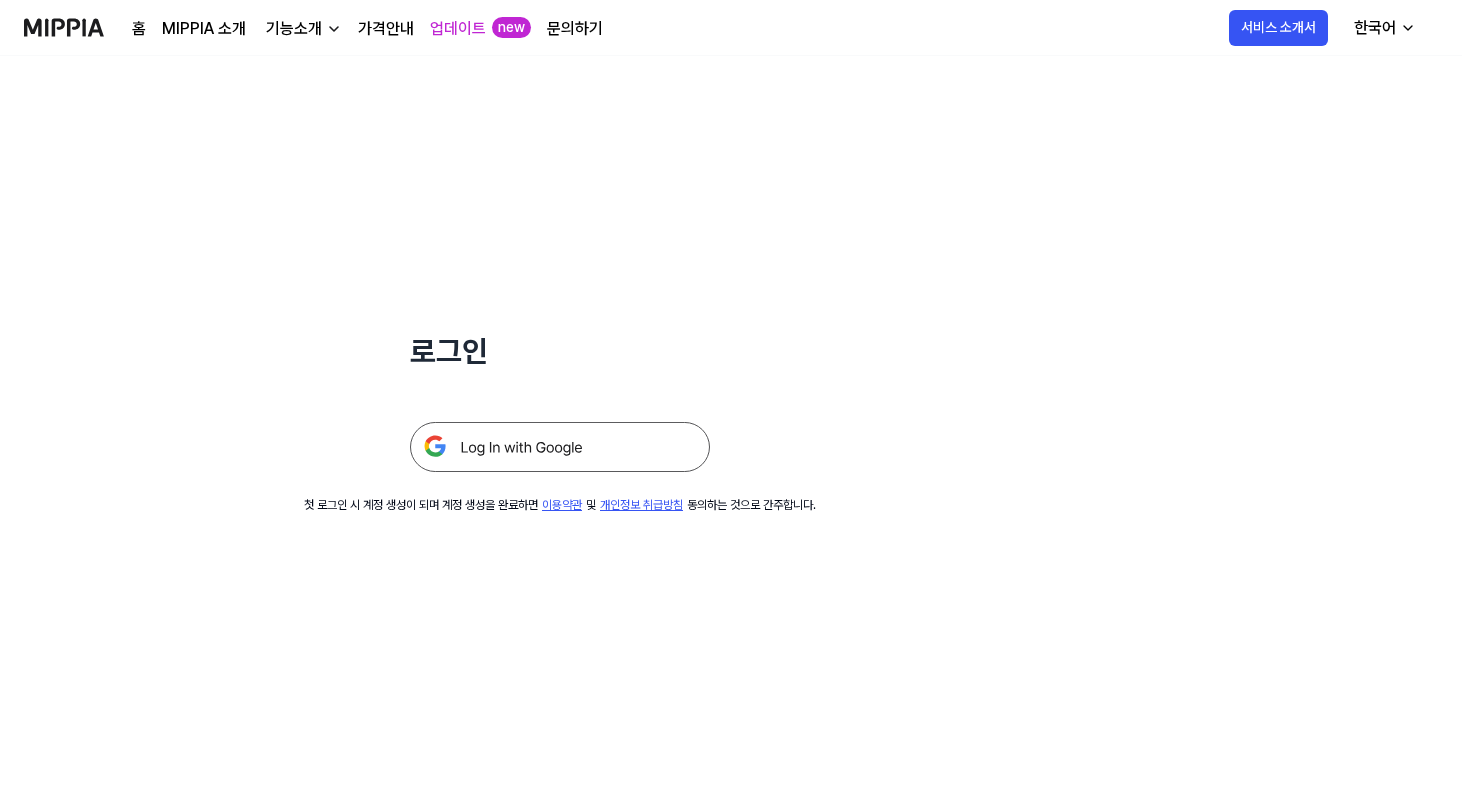 click at bounding box center [560, 447] 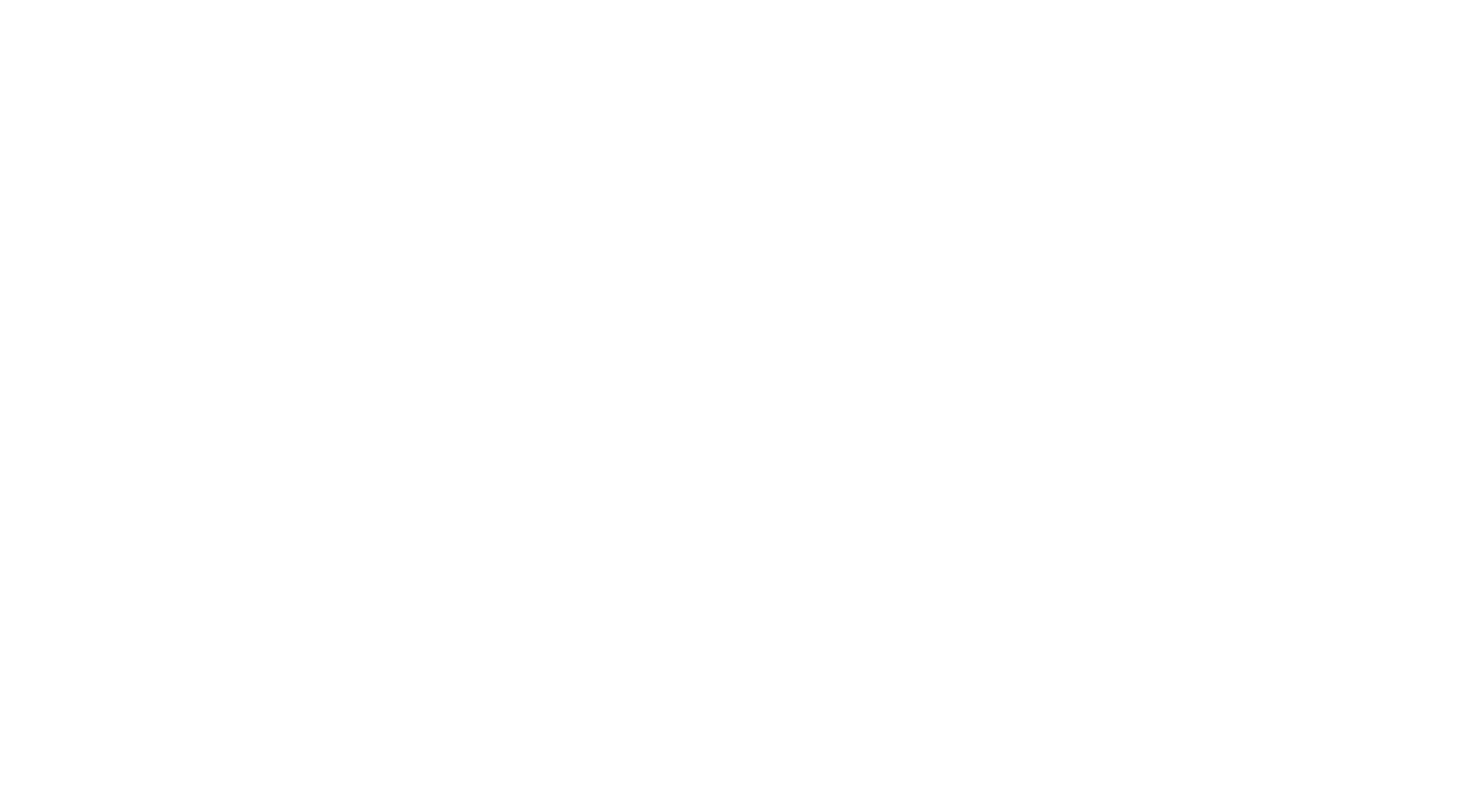 scroll, scrollTop: 0, scrollLeft: 0, axis: both 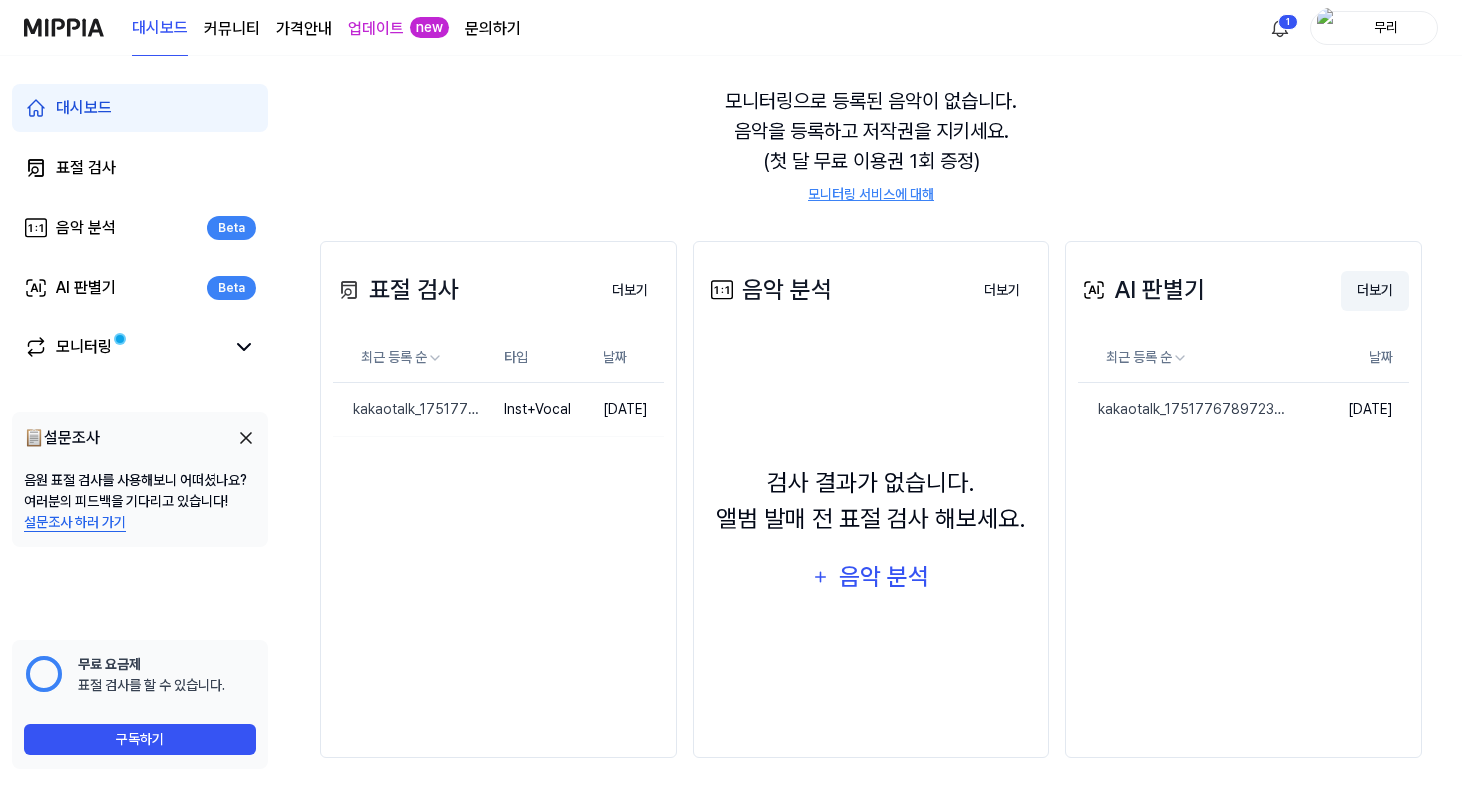 click on "더보기" at bounding box center [1375, 291] 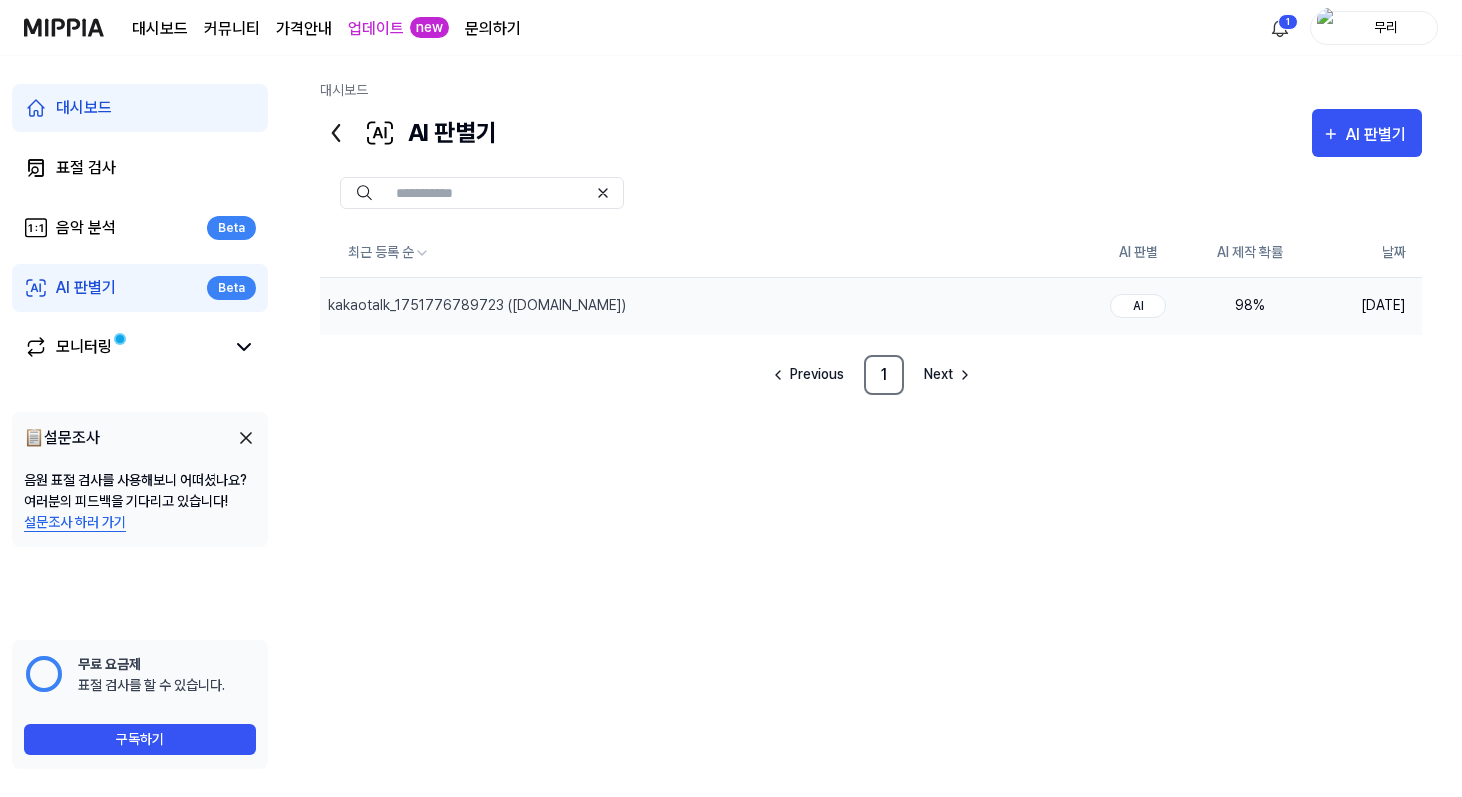 scroll, scrollTop: 0, scrollLeft: 0, axis: both 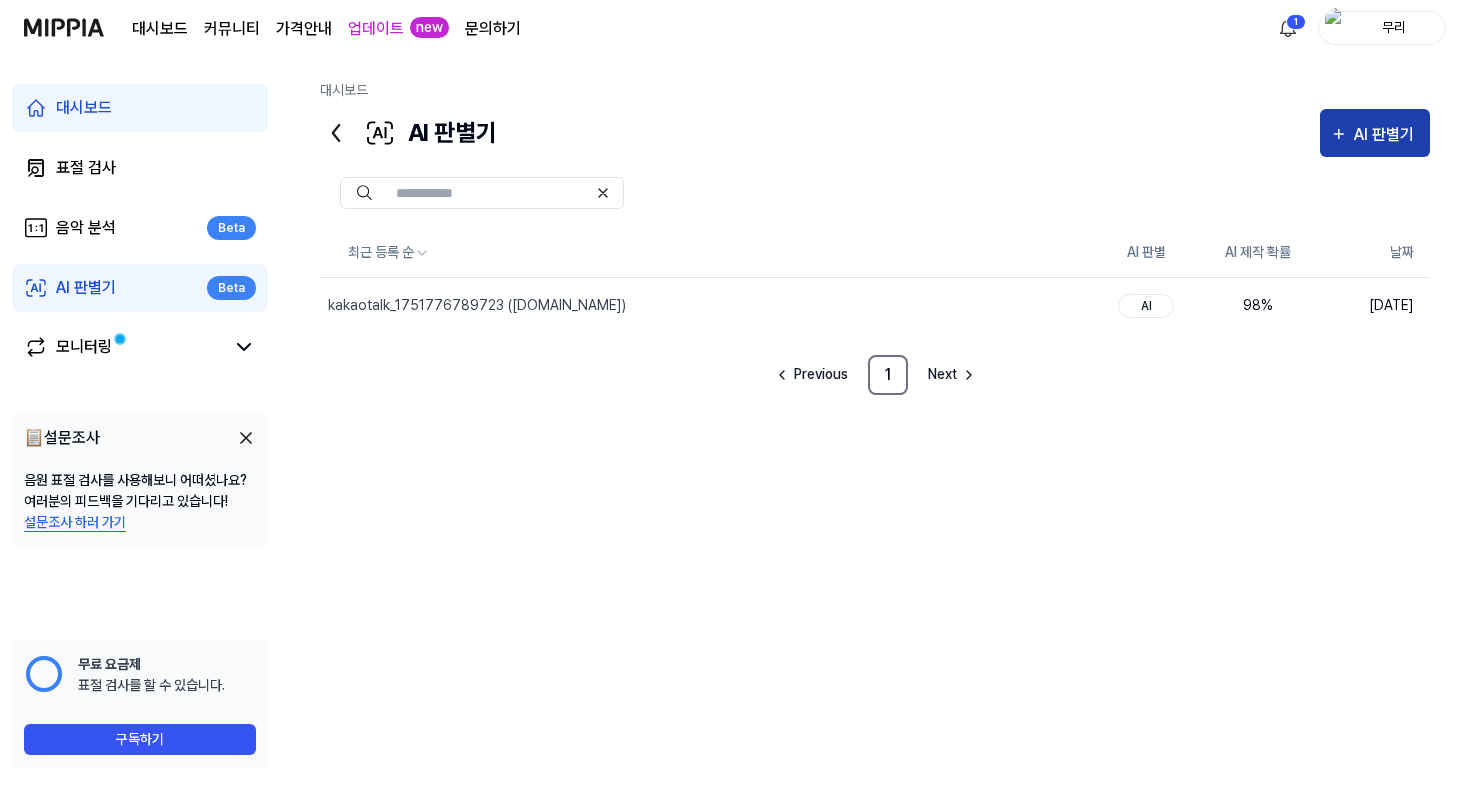 click 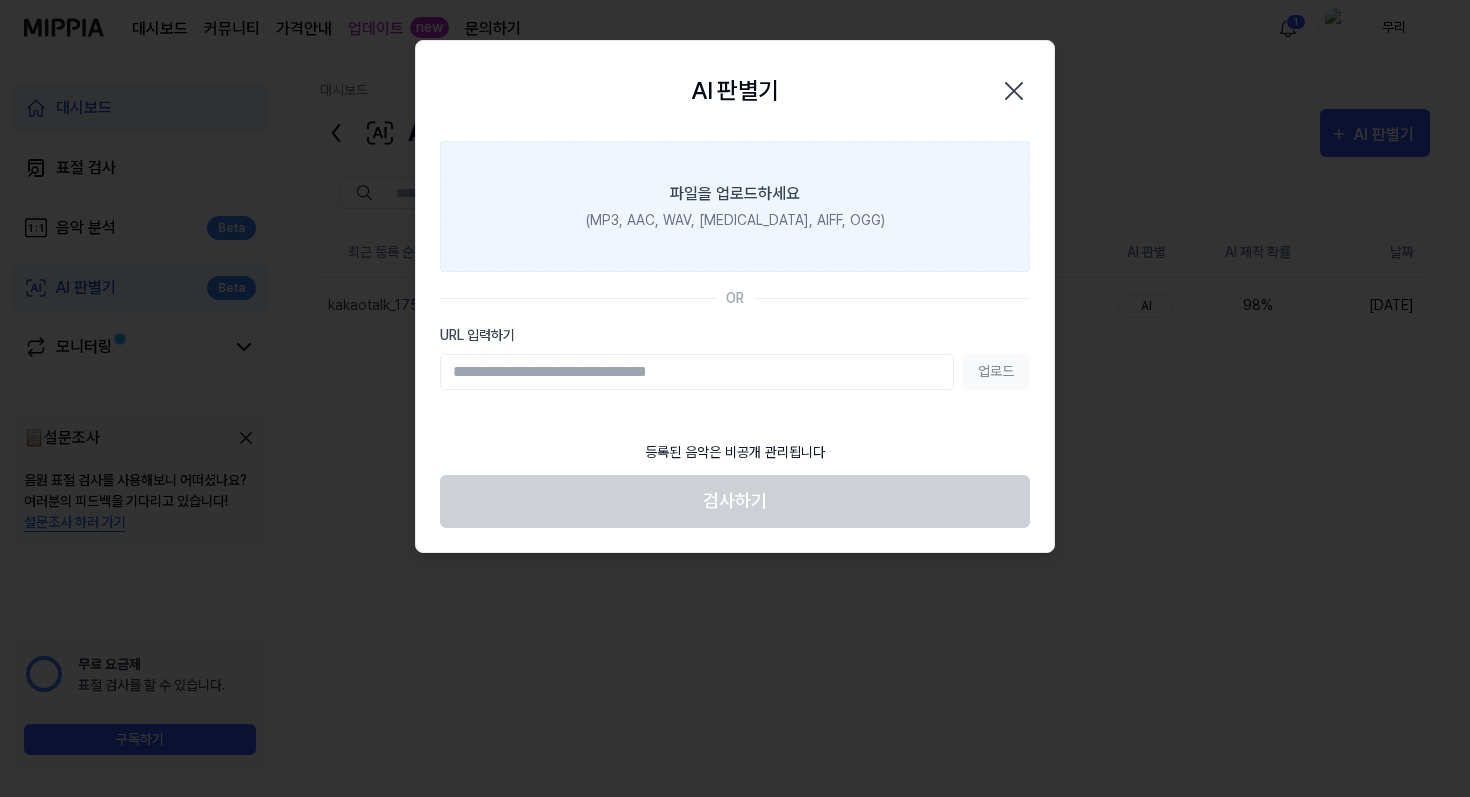 click on "(MP3, AAC, WAV, [MEDICAL_DATA], AIFF, OGG)" at bounding box center (735, 220) 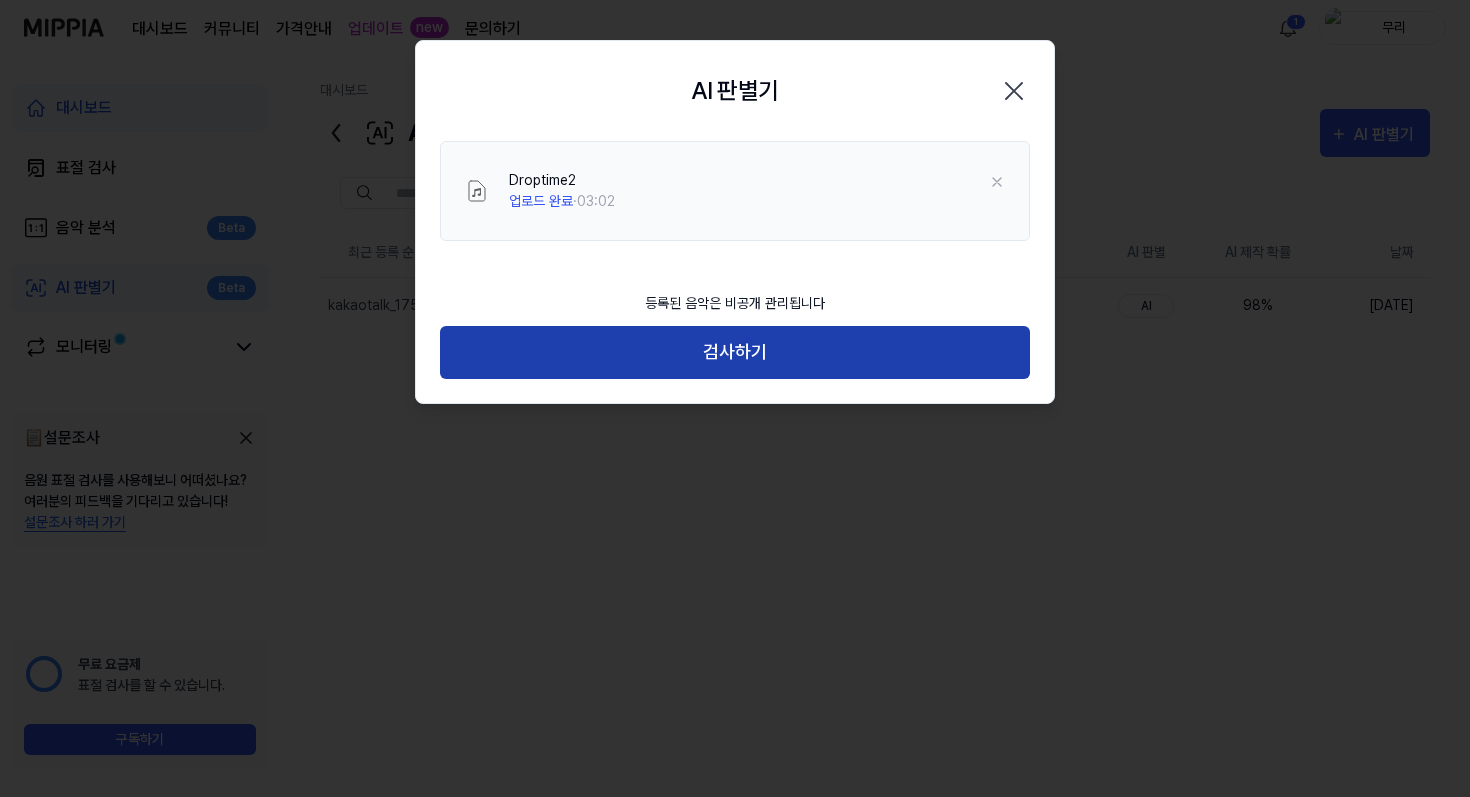 click on "검사하기" at bounding box center [735, 352] 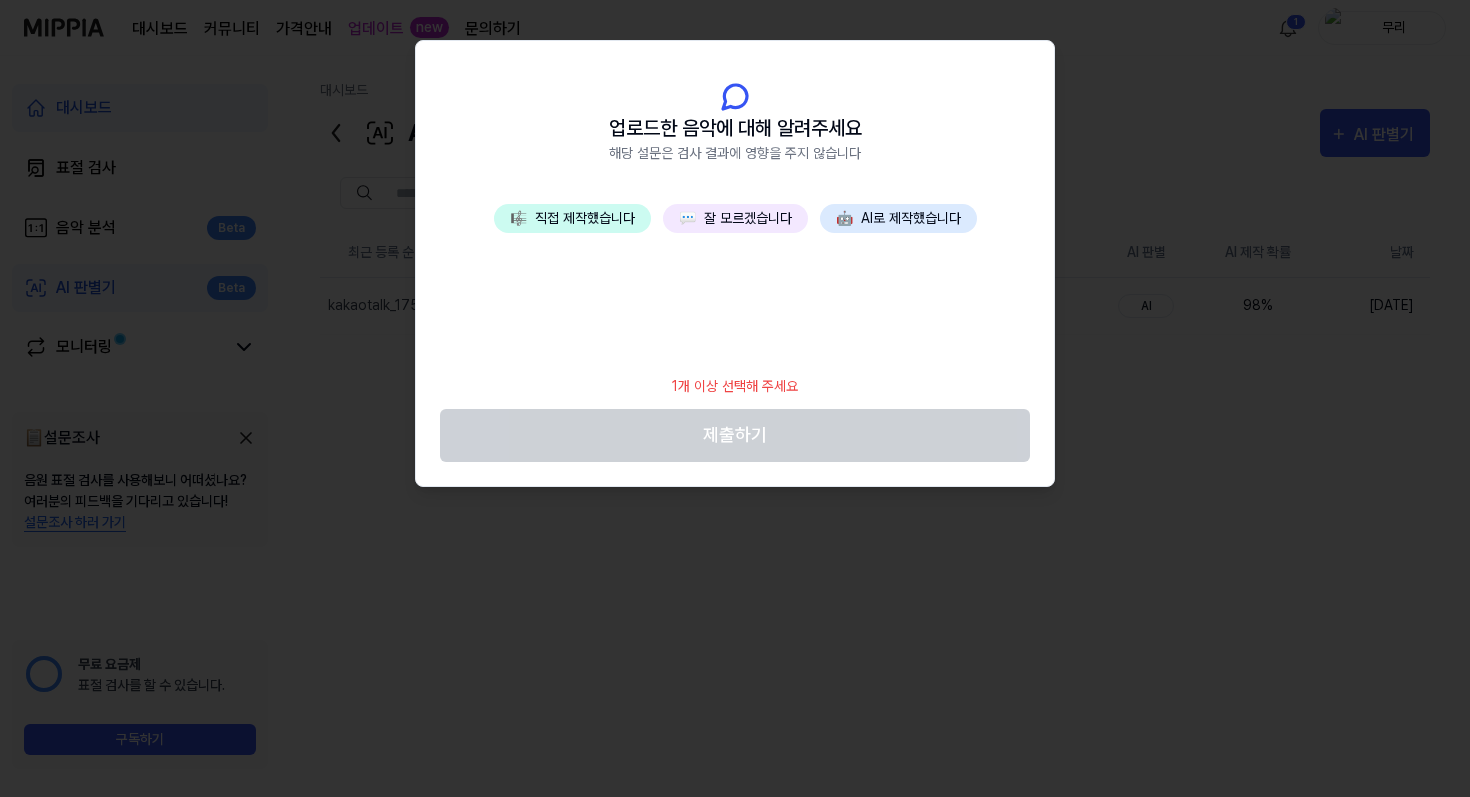 click on "🎼 직접 제작했습니다" at bounding box center [572, 218] 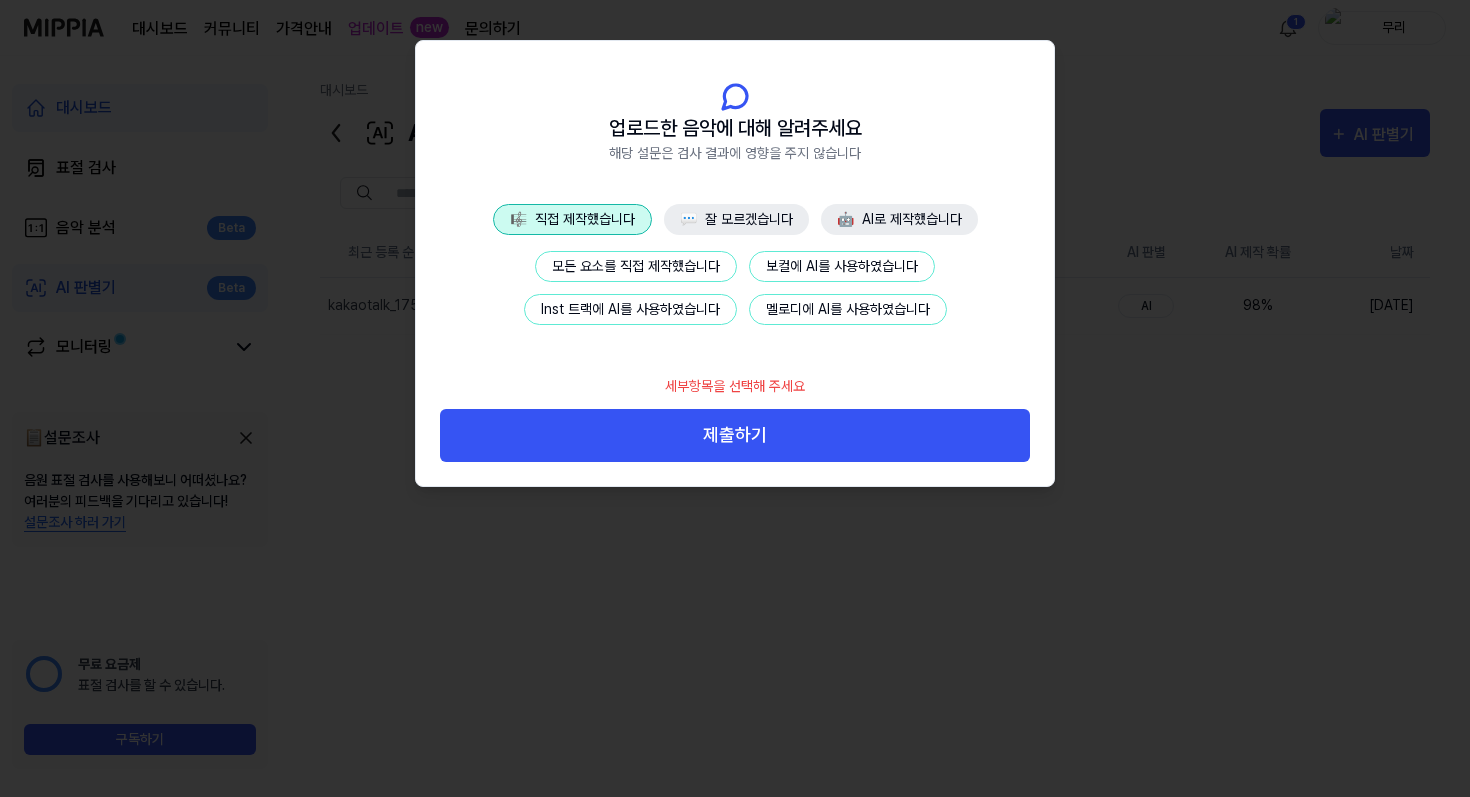click on "모든 요소를 직접 제작했습니다" at bounding box center (636, 266) 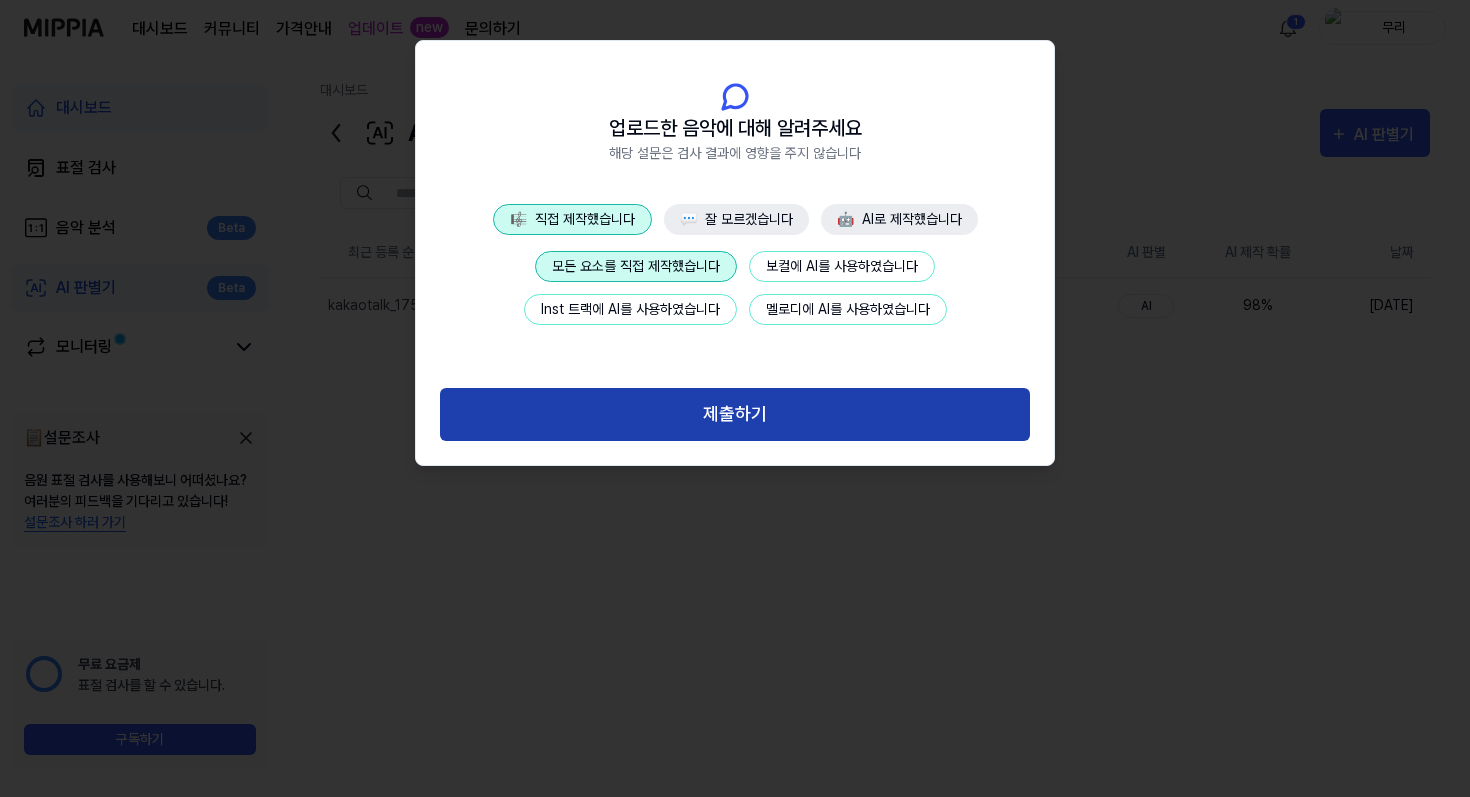 click on "제출하기" at bounding box center [735, 414] 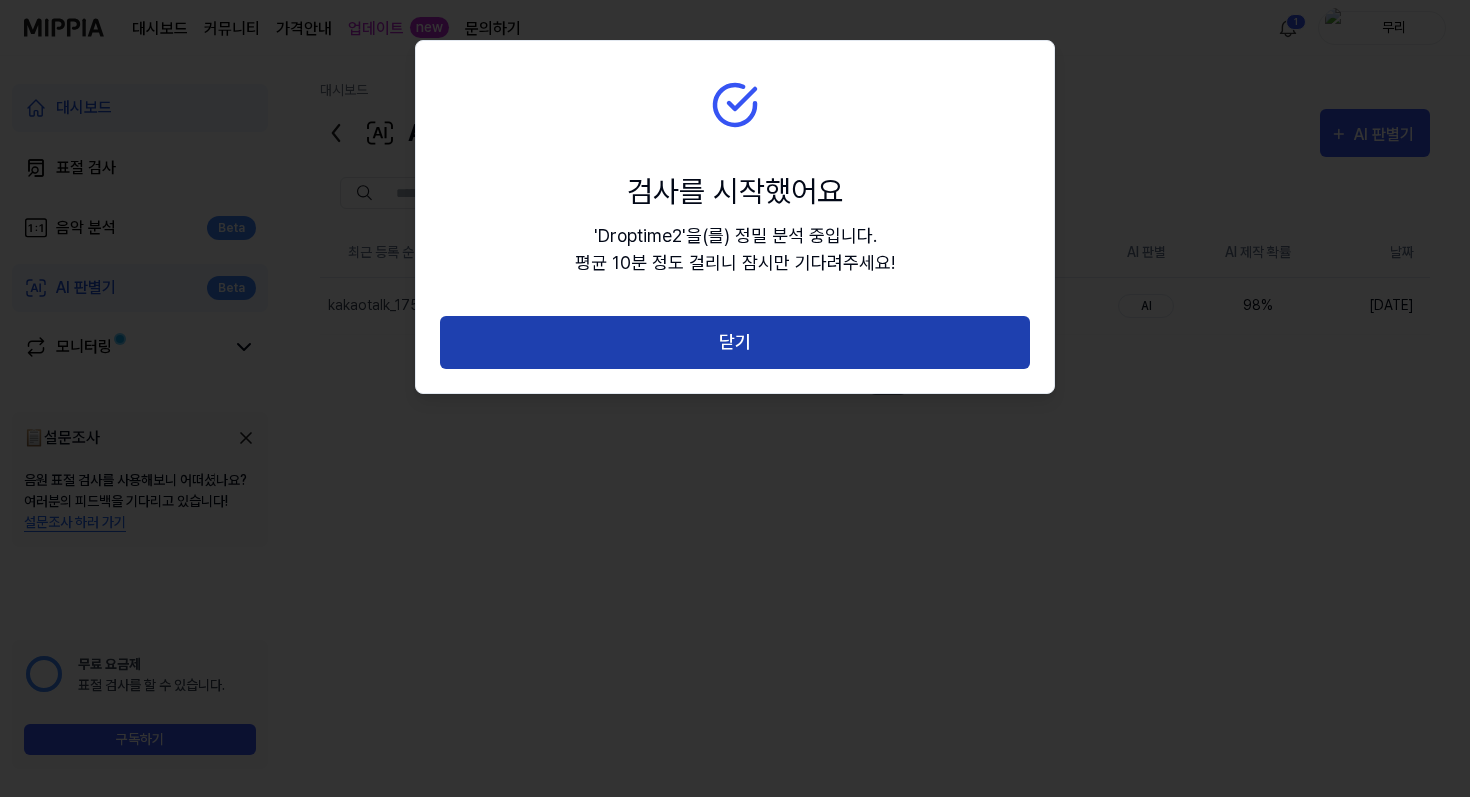 click on "닫기" at bounding box center (735, 342) 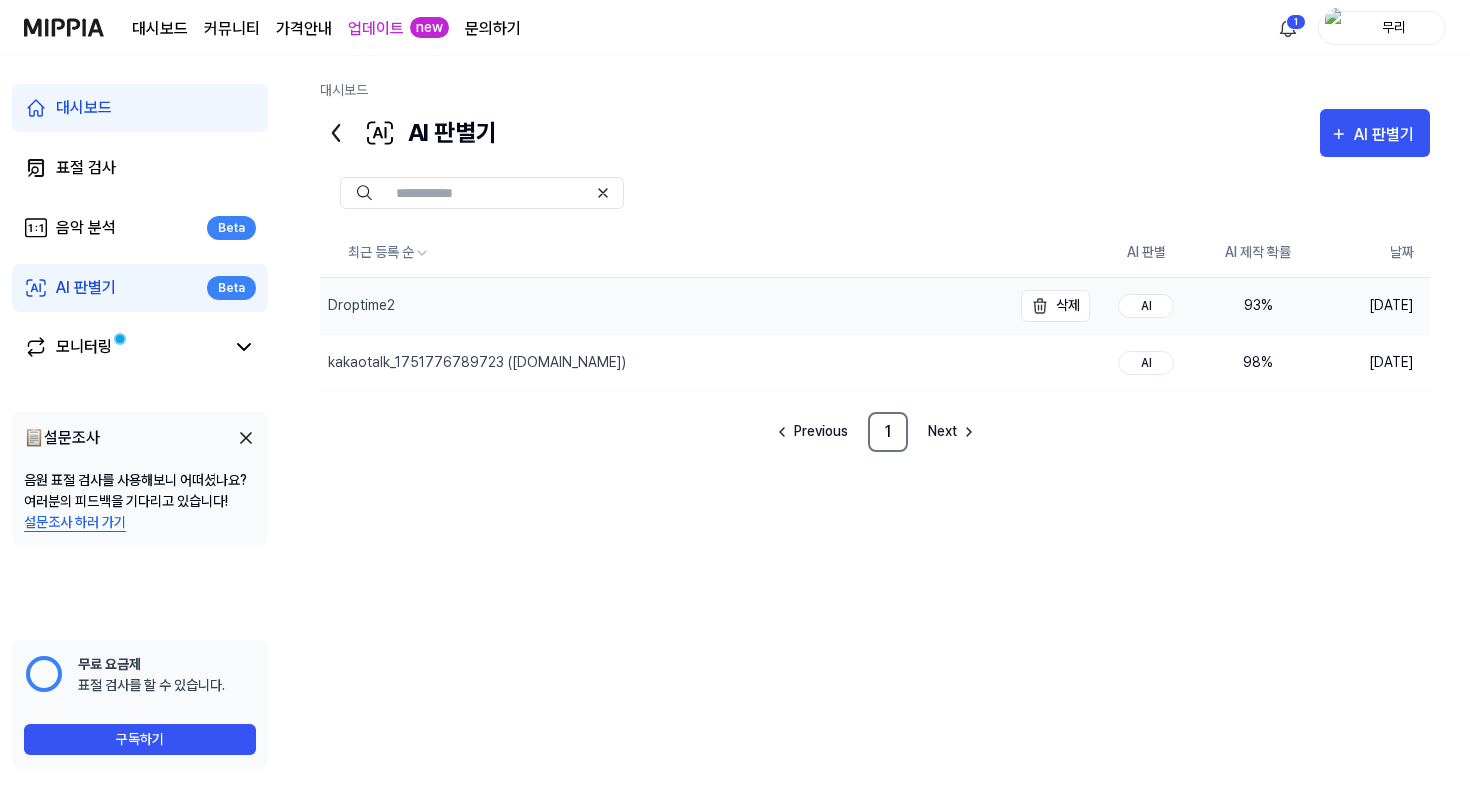click on "Droptime2" at bounding box center (665, 306) 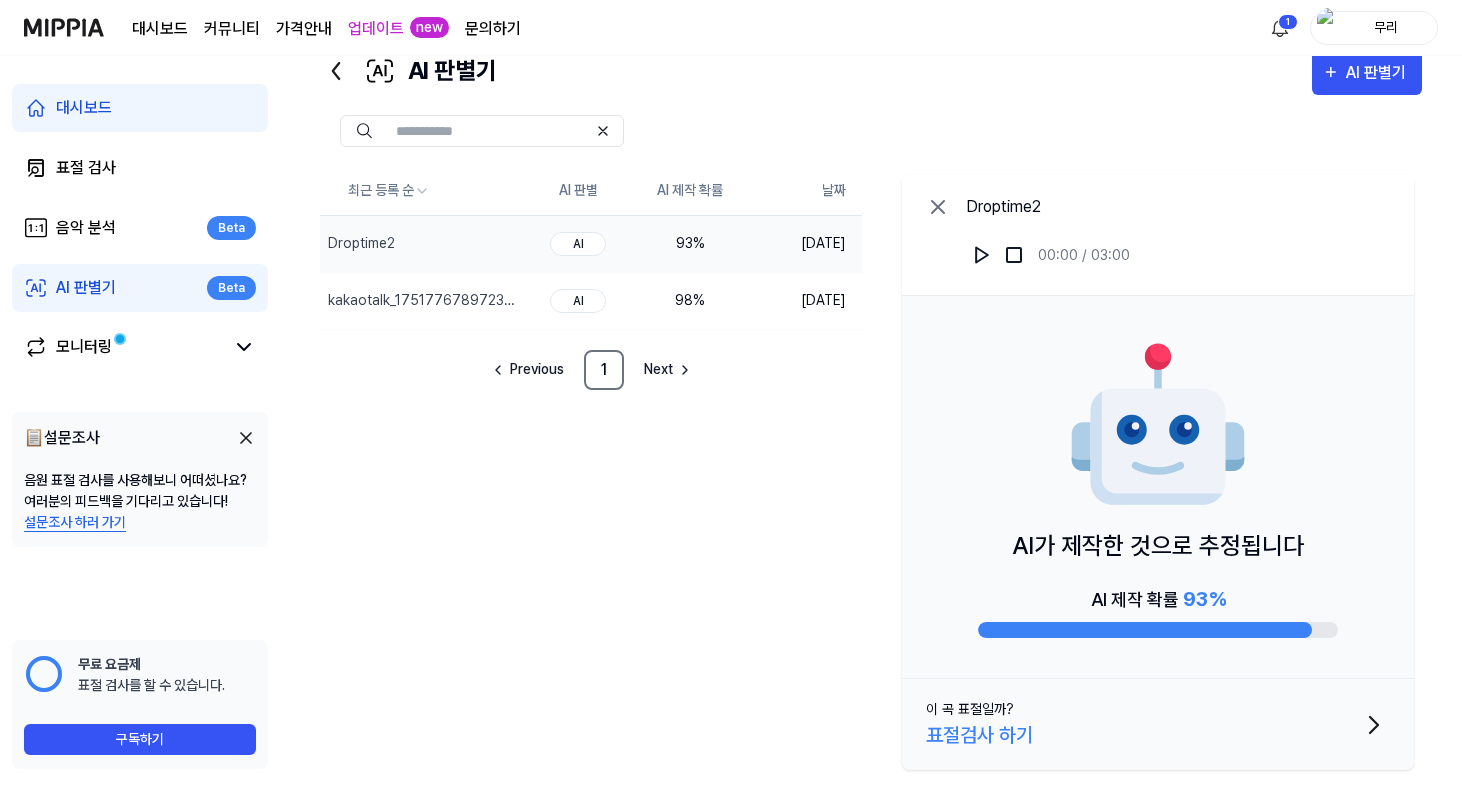 scroll, scrollTop: 77, scrollLeft: 0, axis: vertical 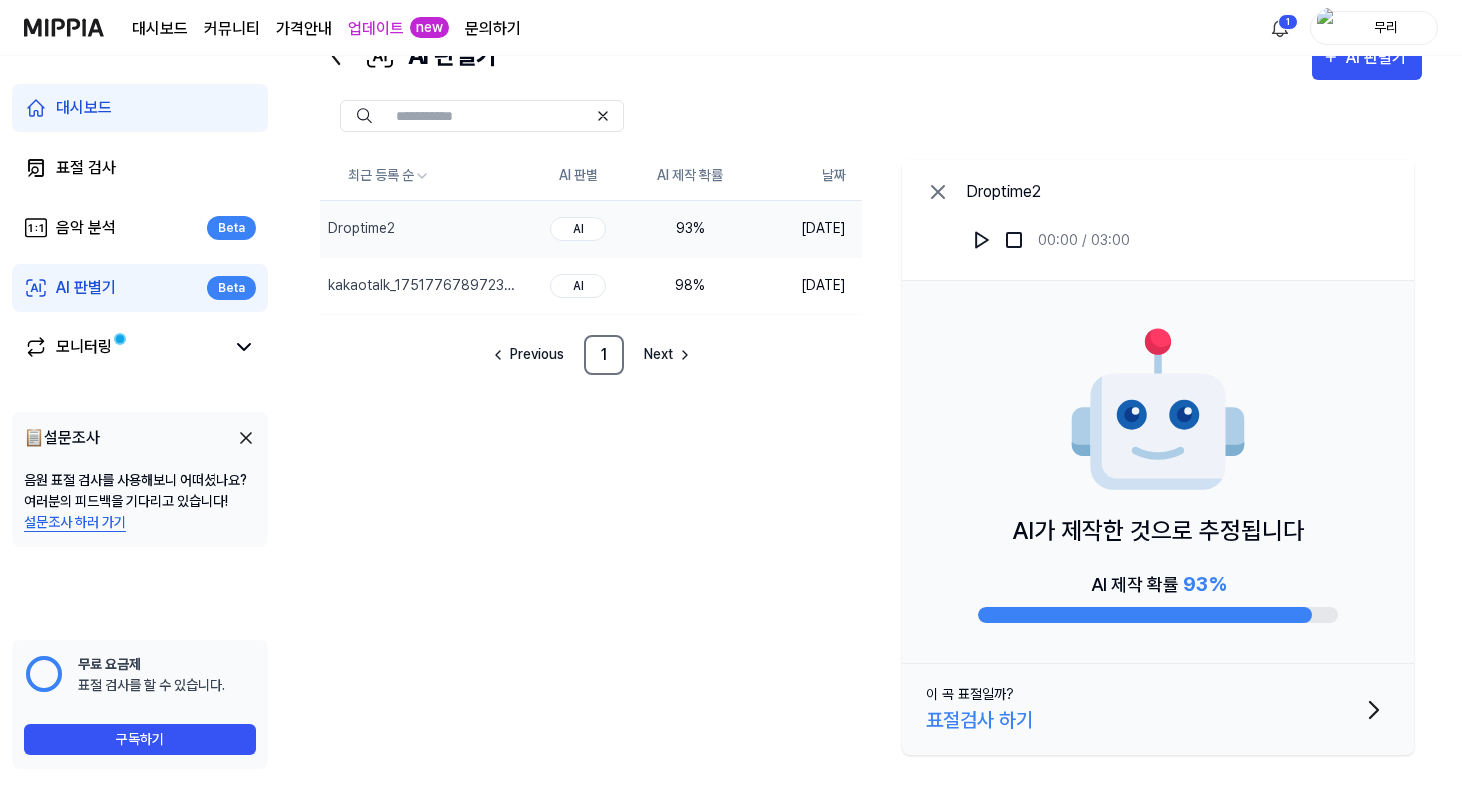 click on "이 곡 표절일까? 표절검사 하기" at bounding box center (979, 709) 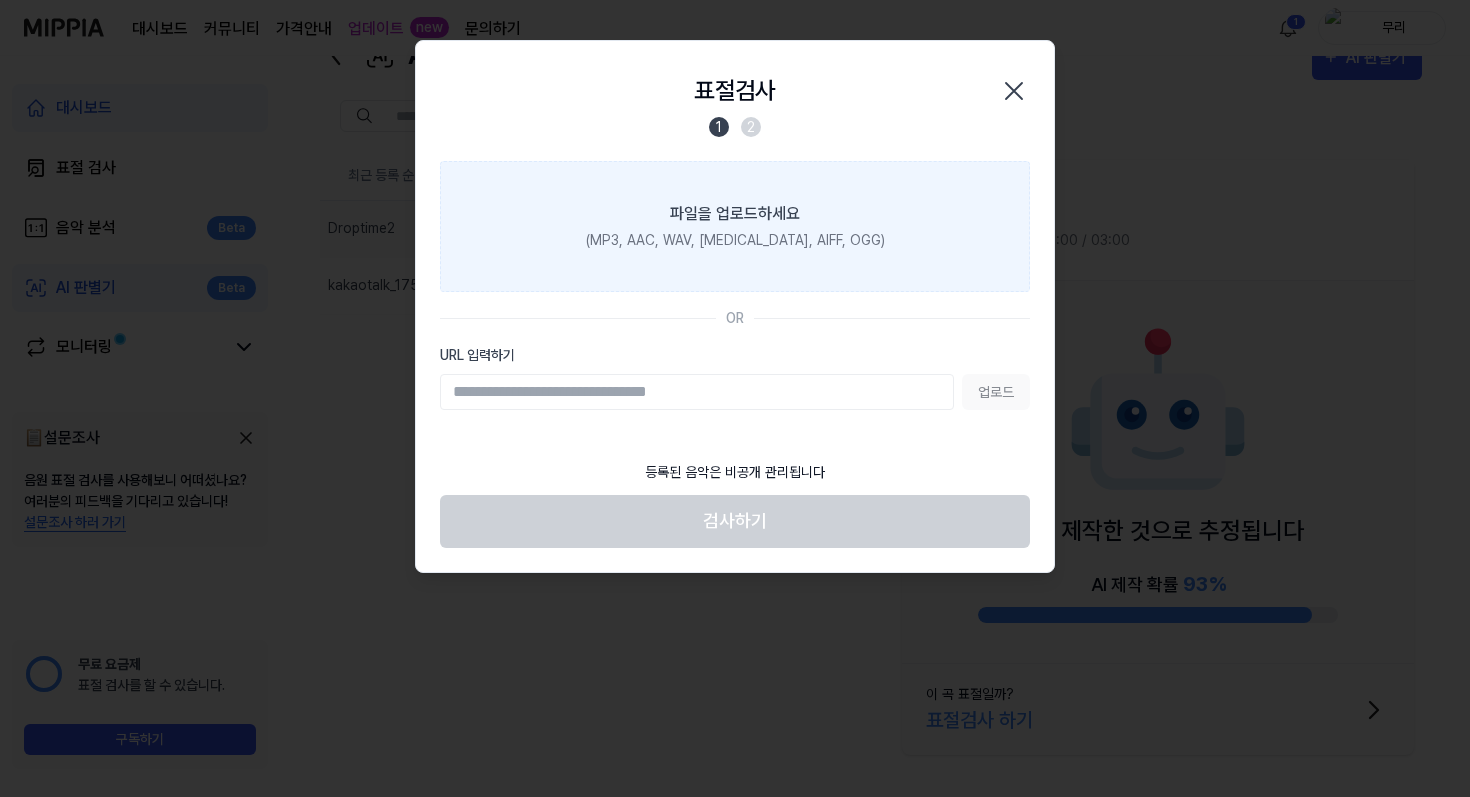 click on "파일을 업로드하세요" at bounding box center [735, 214] 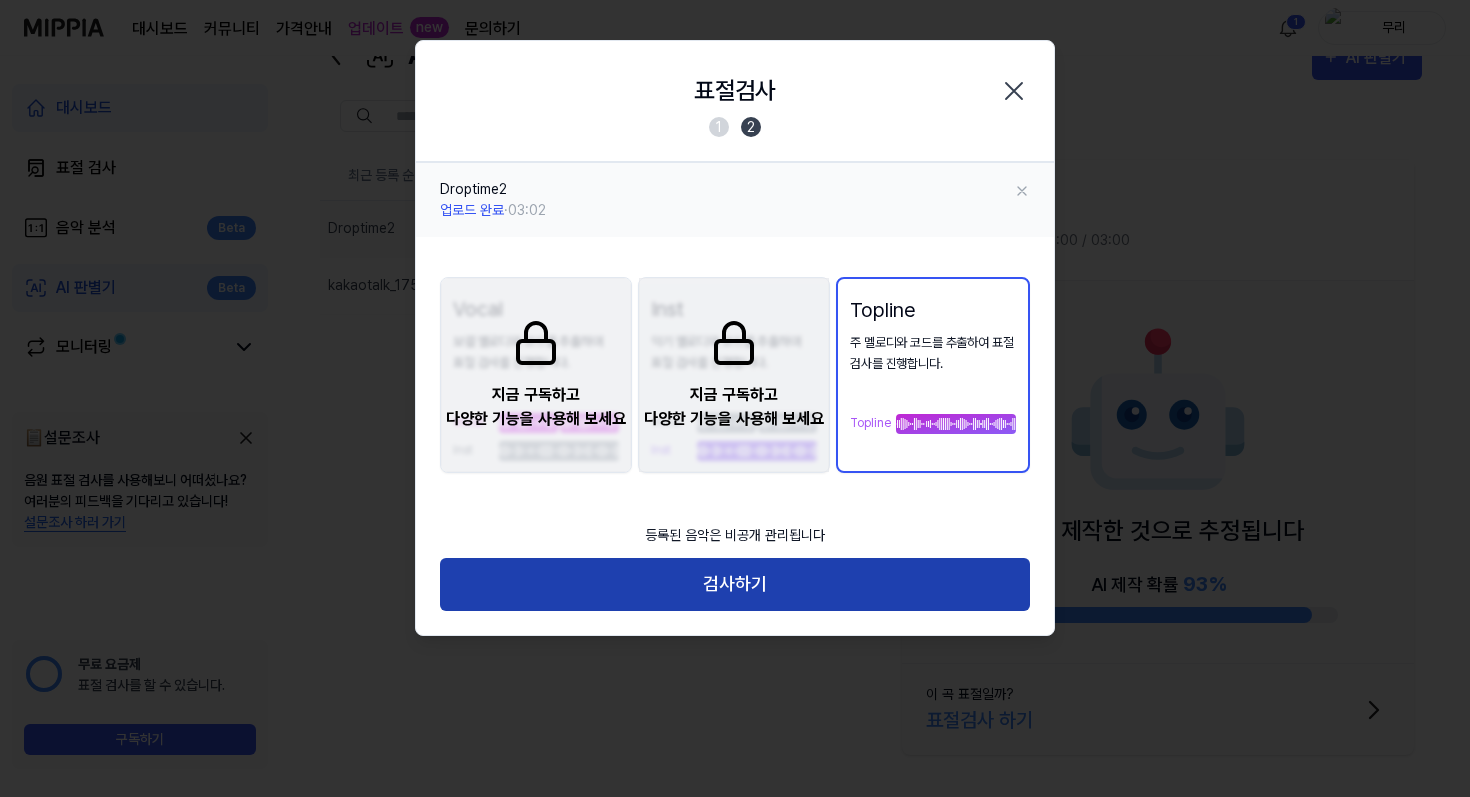 click on "검사하기" at bounding box center [735, 584] 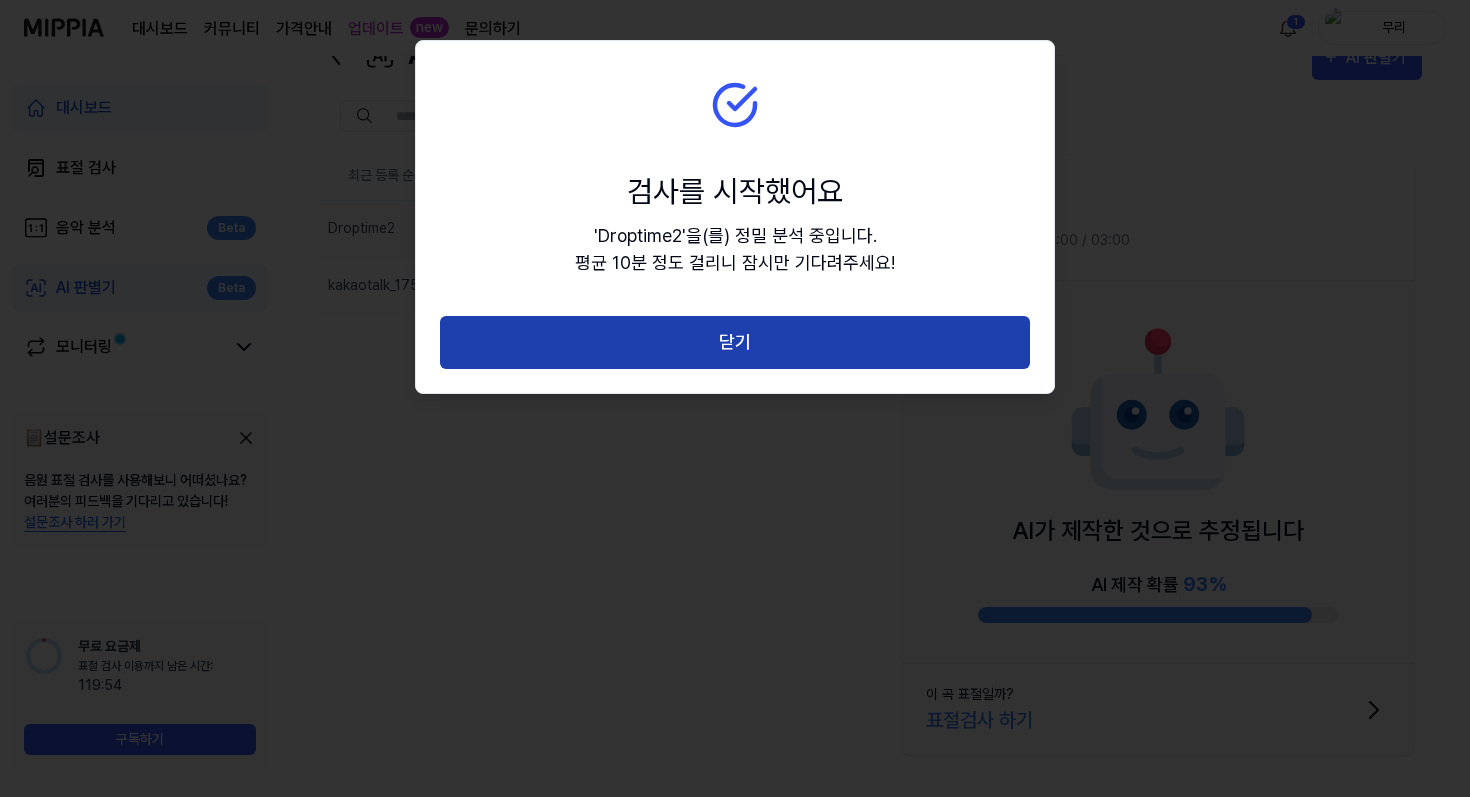 click on "닫기" at bounding box center [735, 342] 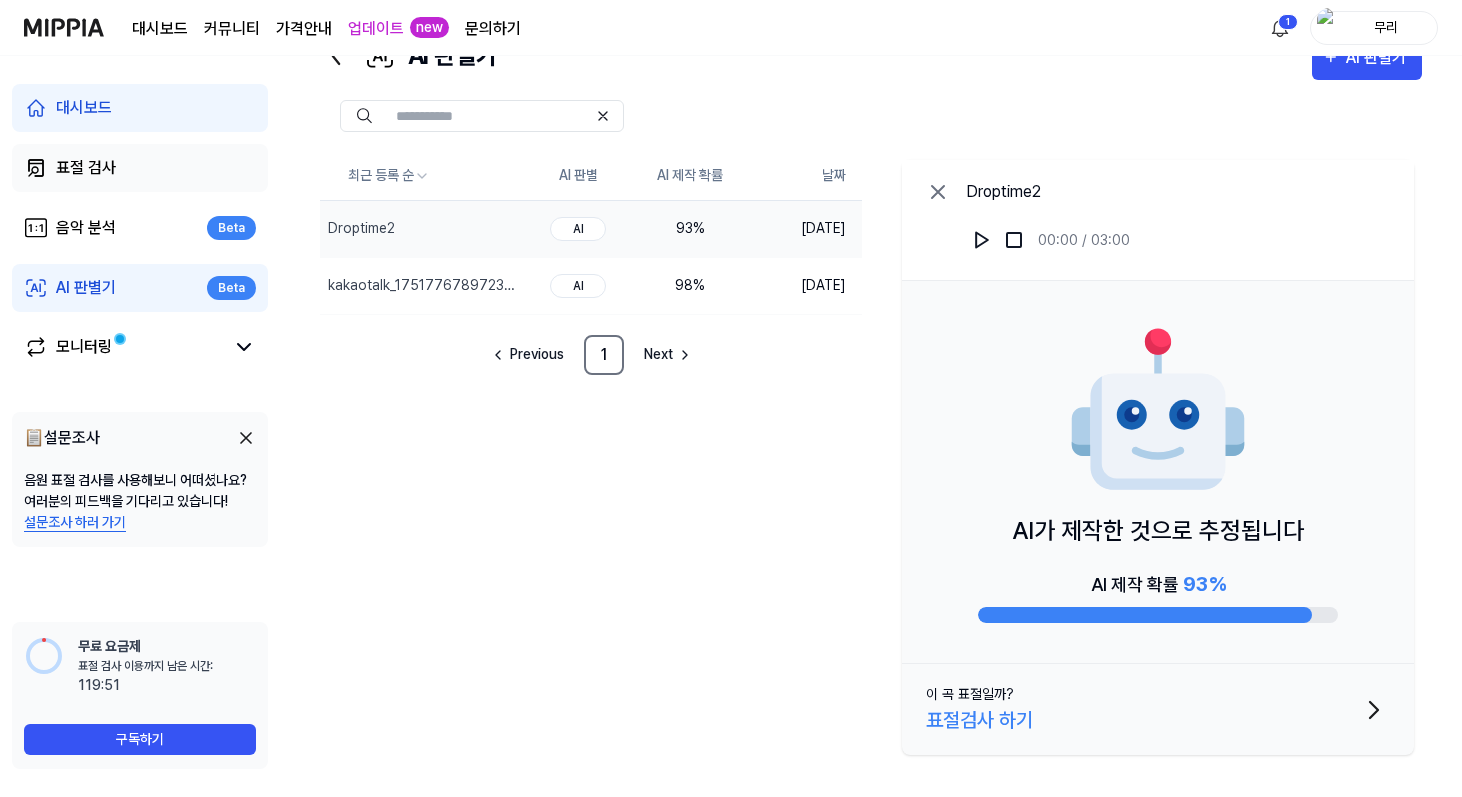 click on "표절 검사" at bounding box center (140, 168) 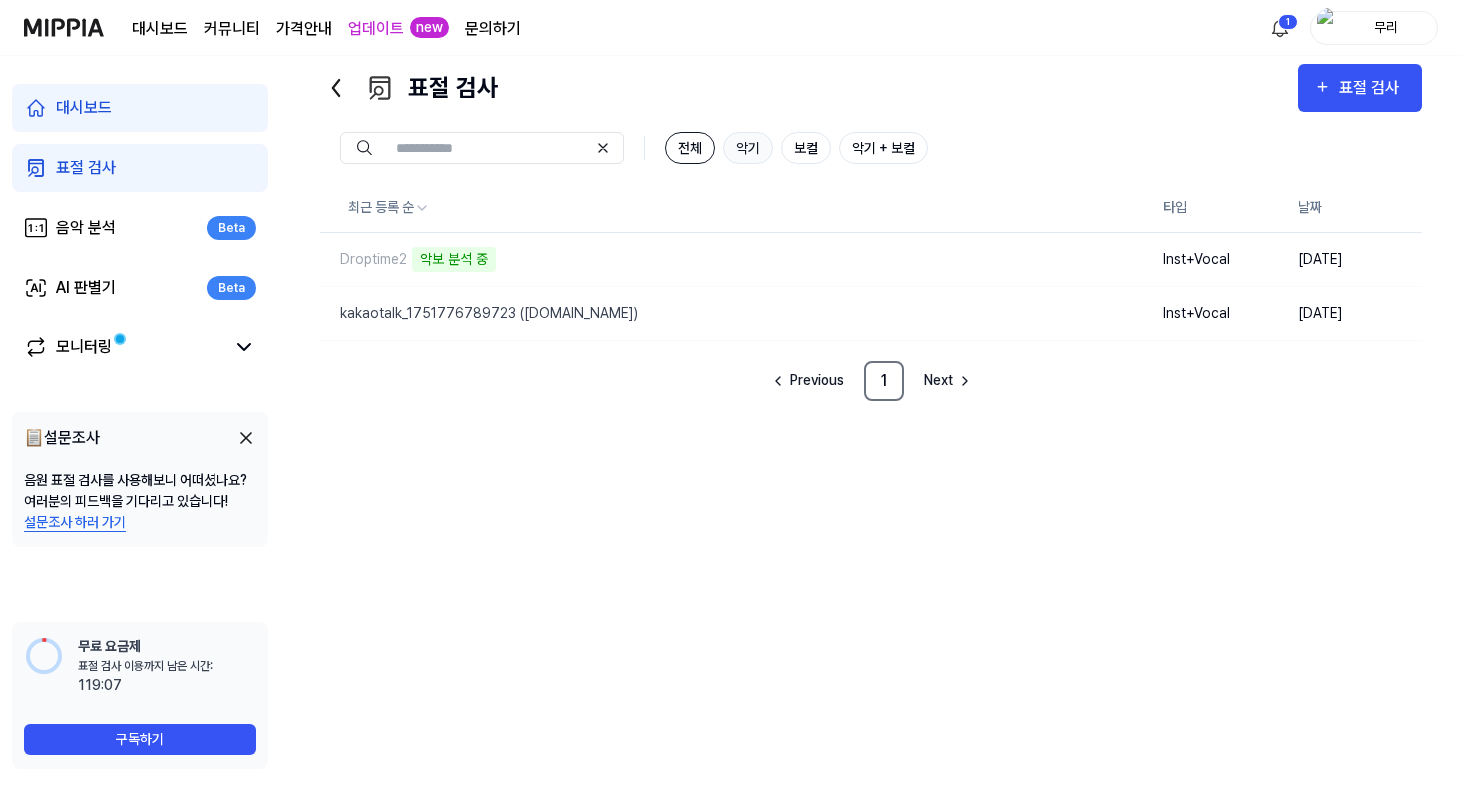 click on "악기" at bounding box center [748, 148] 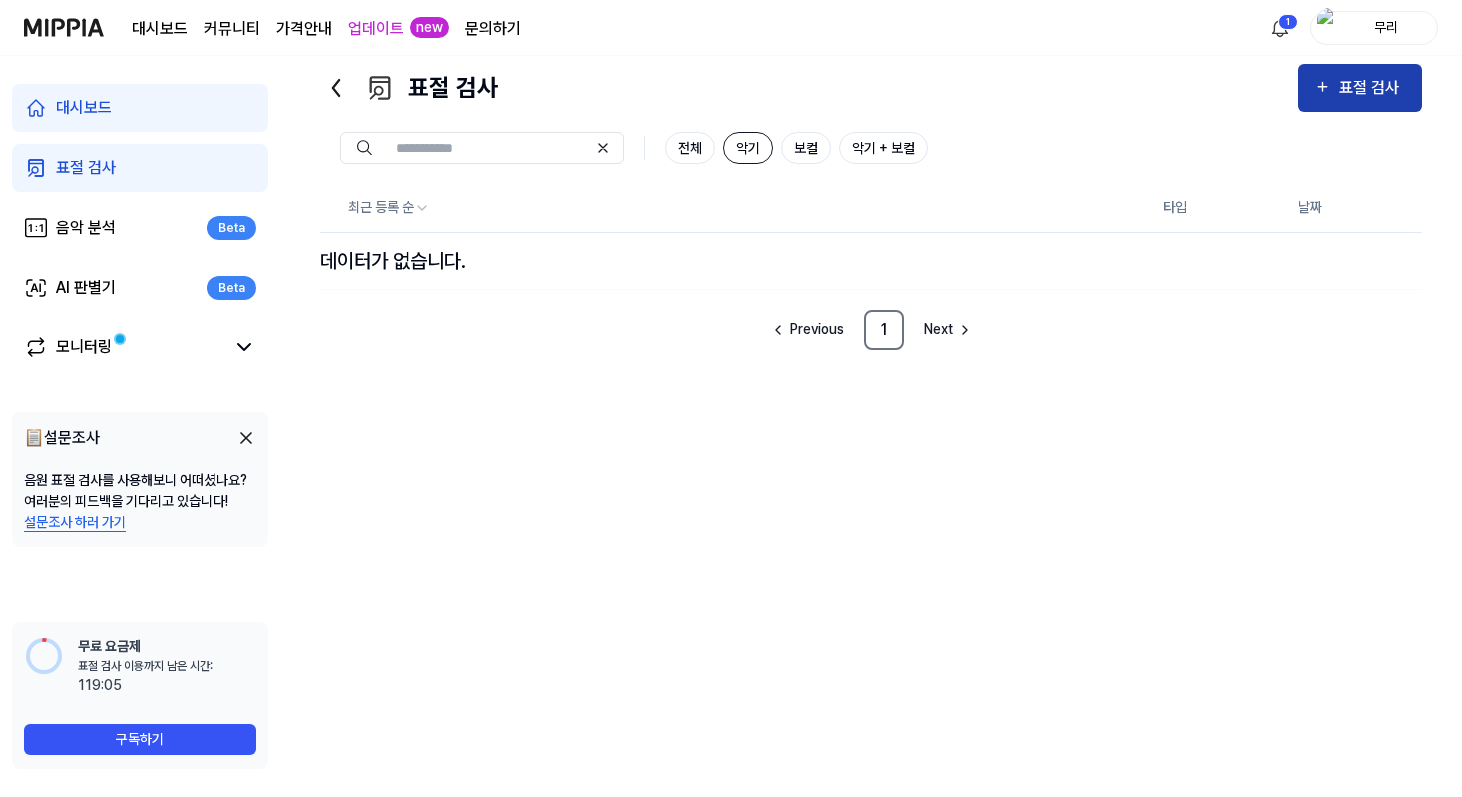 click on "표절 검사" at bounding box center [1360, 88] 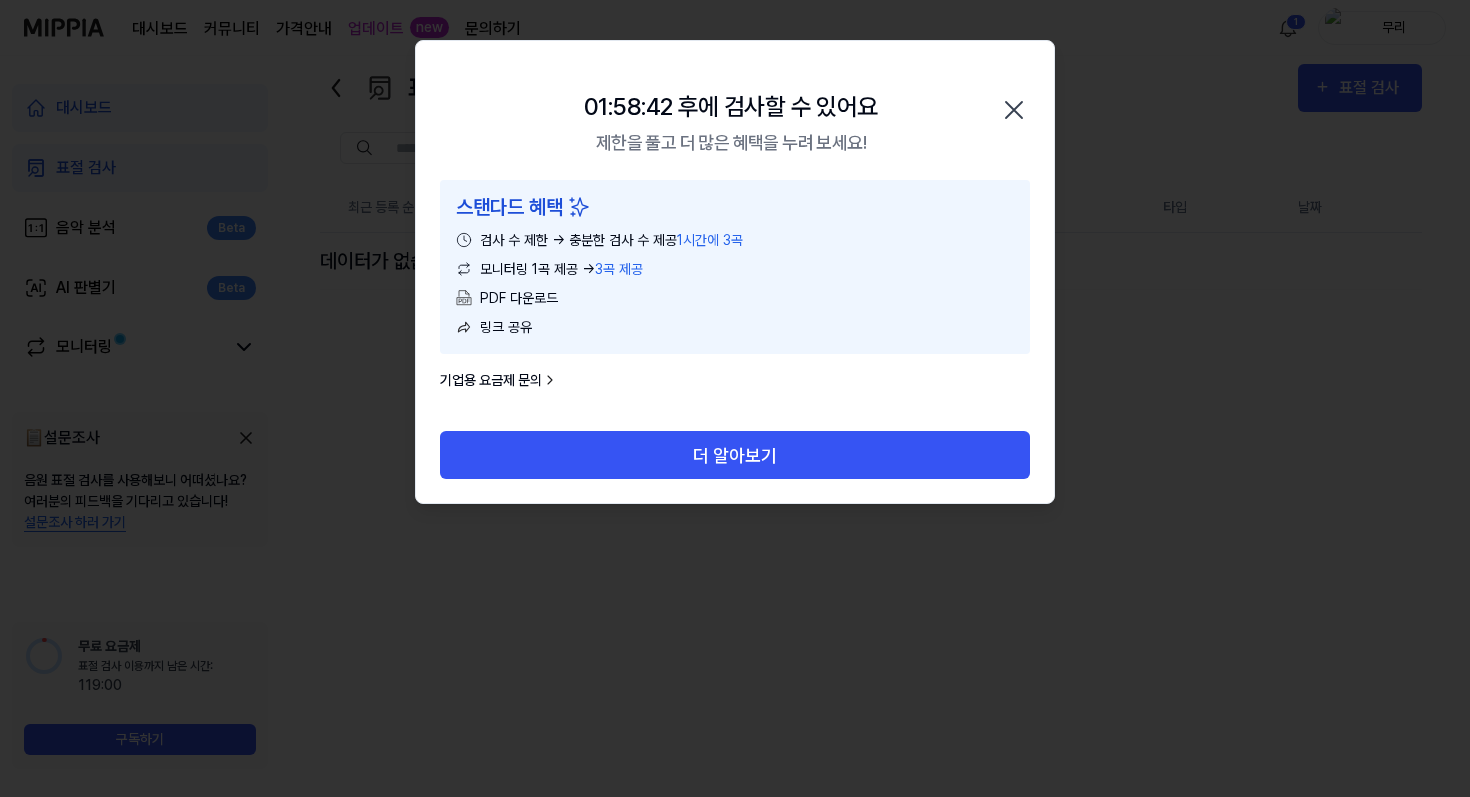 click on "01:58:42 후에 검사할 수 있어요 제한을 풀고 더 많은 혜택을 누려 보세요! 닫기" at bounding box center (735, 110) 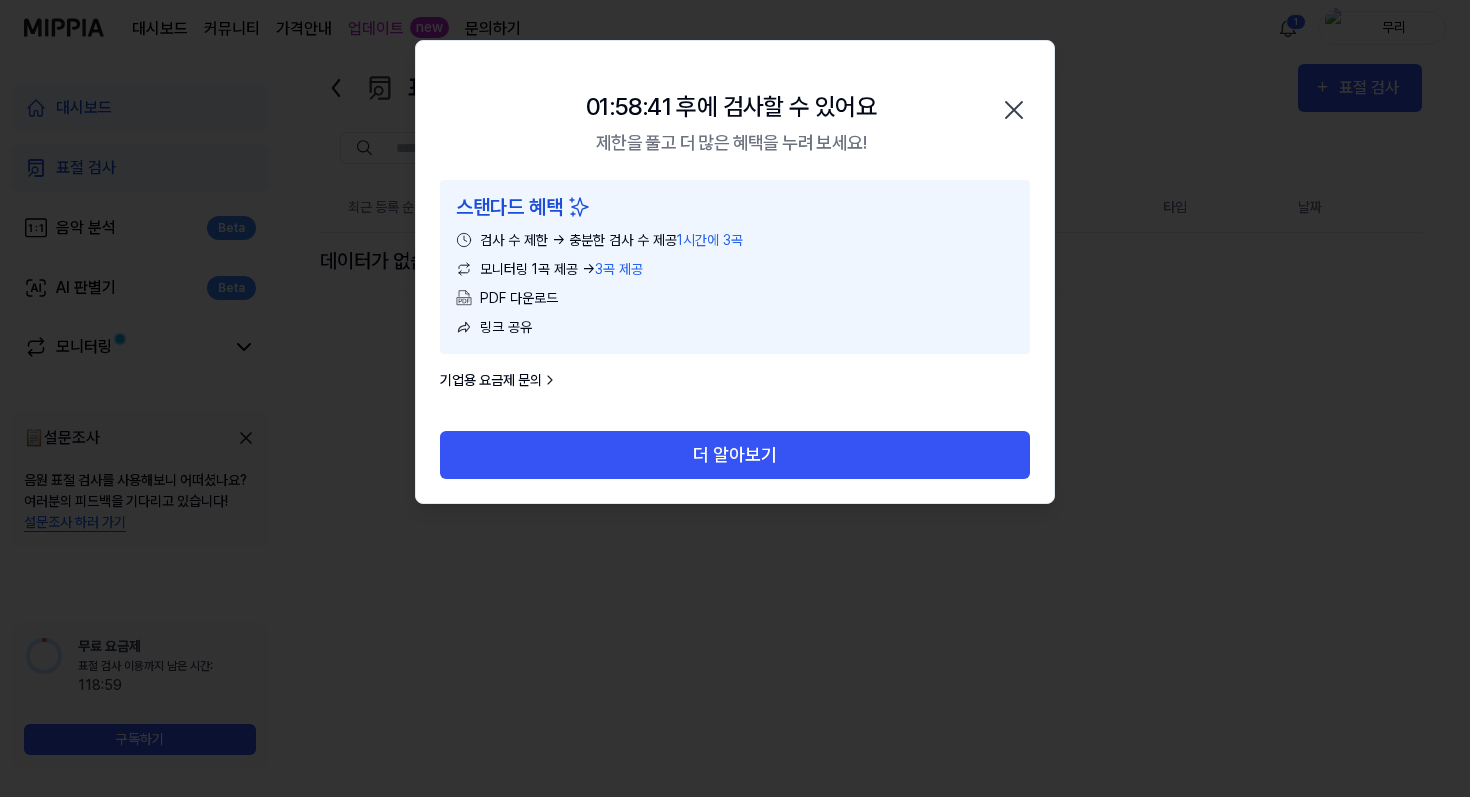 click 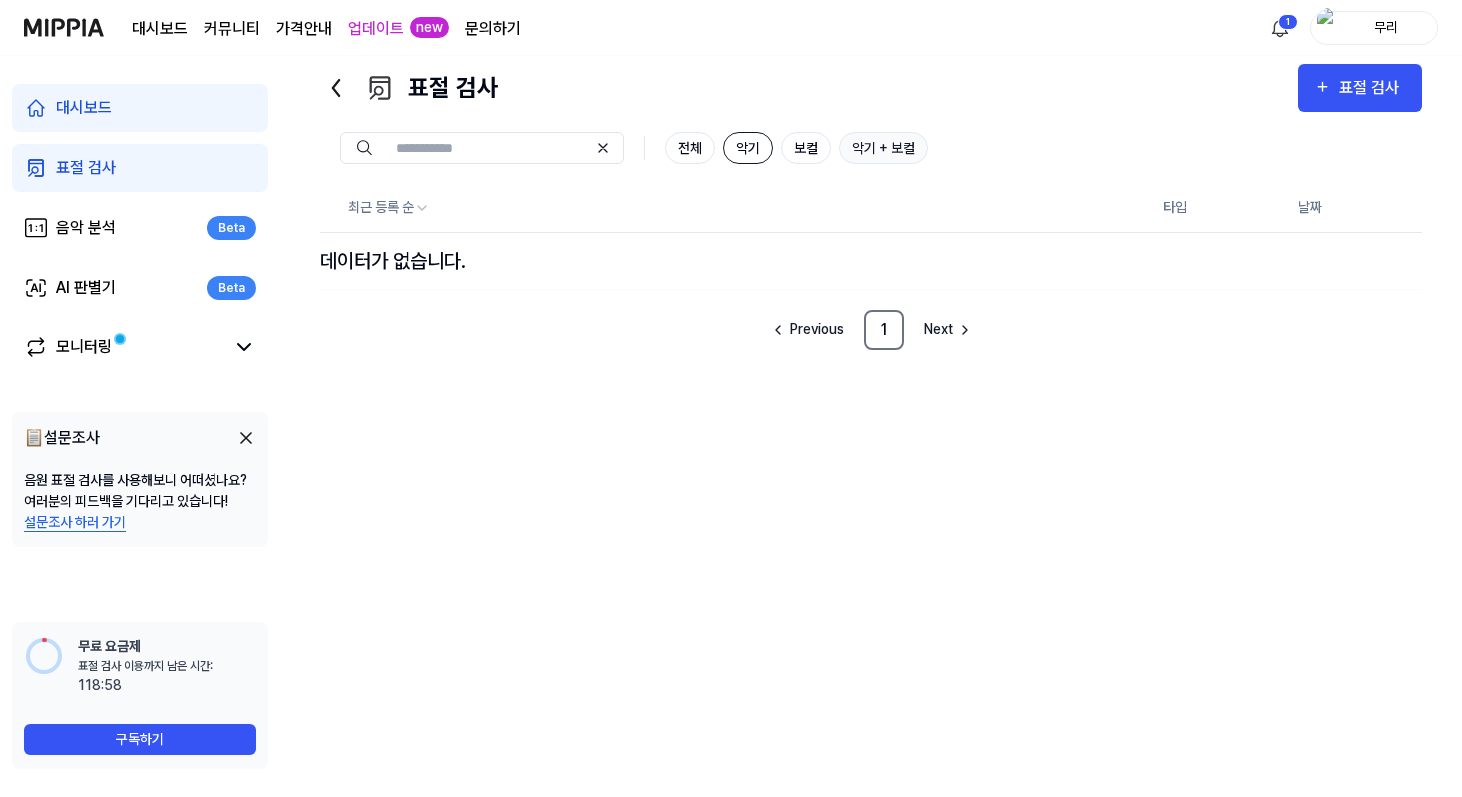click on "악기 + 보컬" at bounding box center (883, 148) 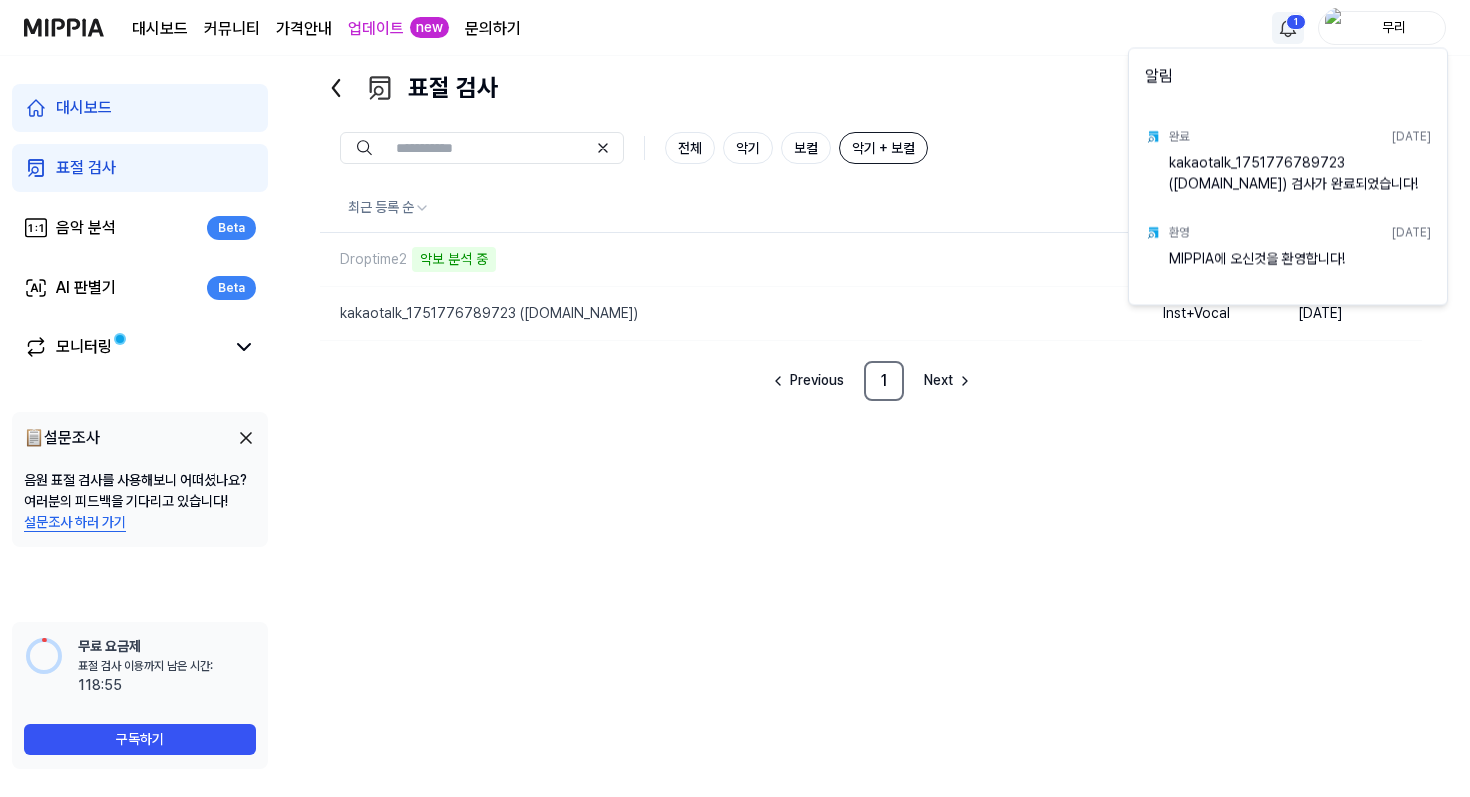 click on "대시보드 커뮤니티 가격안내 업데이트 new 문의하기 1 무리 대시보드 표절 검사 음악 분석 Beta AI 판별기 Beta 모니터링 📋  설문조사 음원 표절 검사를 사용해보니 어떠셨나요? 여러분의 피드백을 기다리고 있습니다!  설문조사 하러 가기 무료 요금제 표절 검사 이용까지 남은 시간:  이용 가능 시간:      118:55 구독하기 대시보드 표절 검사 표절 검사 표절 검사 음악 분석 AI 판별기 전체 악기 보컬 악기 + 보컬 최근 등록 순 타입 날짜 Droptime2 악보 분석 중 삭제 Inst+Vocal [DATE] kakaotalk_1751776789723 ([DOMAIN_NAME]) 삭제 Inst+Vocal [DATE] Previous 1 Next 알림 완료 [DATE] kakaotalk_1751776789723 ([DOMAIN_NAME]) 검사가 완료되었습니다! 환영 [DATE] MIPPIA에 오신것을 환영합니다!" at bounding box center [735, 353] 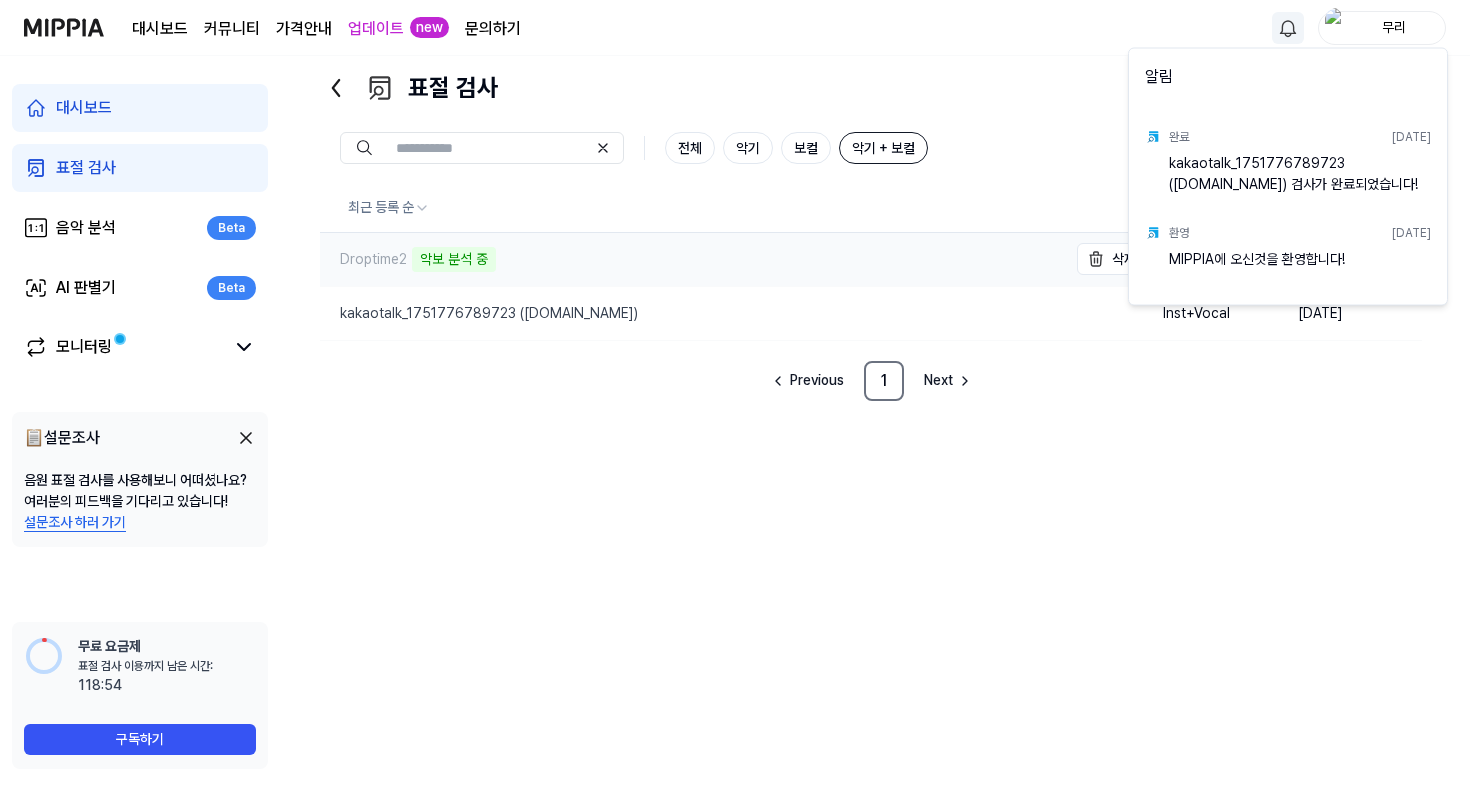 click on "대시보드 커뮤니티 가격안내 업데이트 new 문의하기 무리 대시보드 표절 검사 음악 분석 Beta AI 판별기 Beta 모니터링 📋  설문조사 음원 표절 검사를 사용해보니 어떠셨나요? 여러분의 피드백을 기다리고 있습니다!  설문조사 하러 가기 무료 요금제 표절 검사 이용까지 남은 시간:  이용 가능 시간:      118:54 구독하기 대시보드 표절 검사 표절 검사 표절 검사 음악 분석 AI 판별기 전체 악기 보컬 악기 + 보컬 최근 등록 순 타입 날짜 Droptime2 악보 분석 중 삭제 Inst+Vocal [DATE] kakaotalk_1751776789723 ([DOMAIN_NAME]) 삭제 Inst+Vocal [DATE] Previous 1 Next 알림 완료 [DATE] kakaotalk_1751776789723 ([DOMAIN_NAME]) 검사가 완료되었습니다! 환영 [DATE] MIPPIA에 오신것을 환영합니다!" at bounding box center [735, 353] 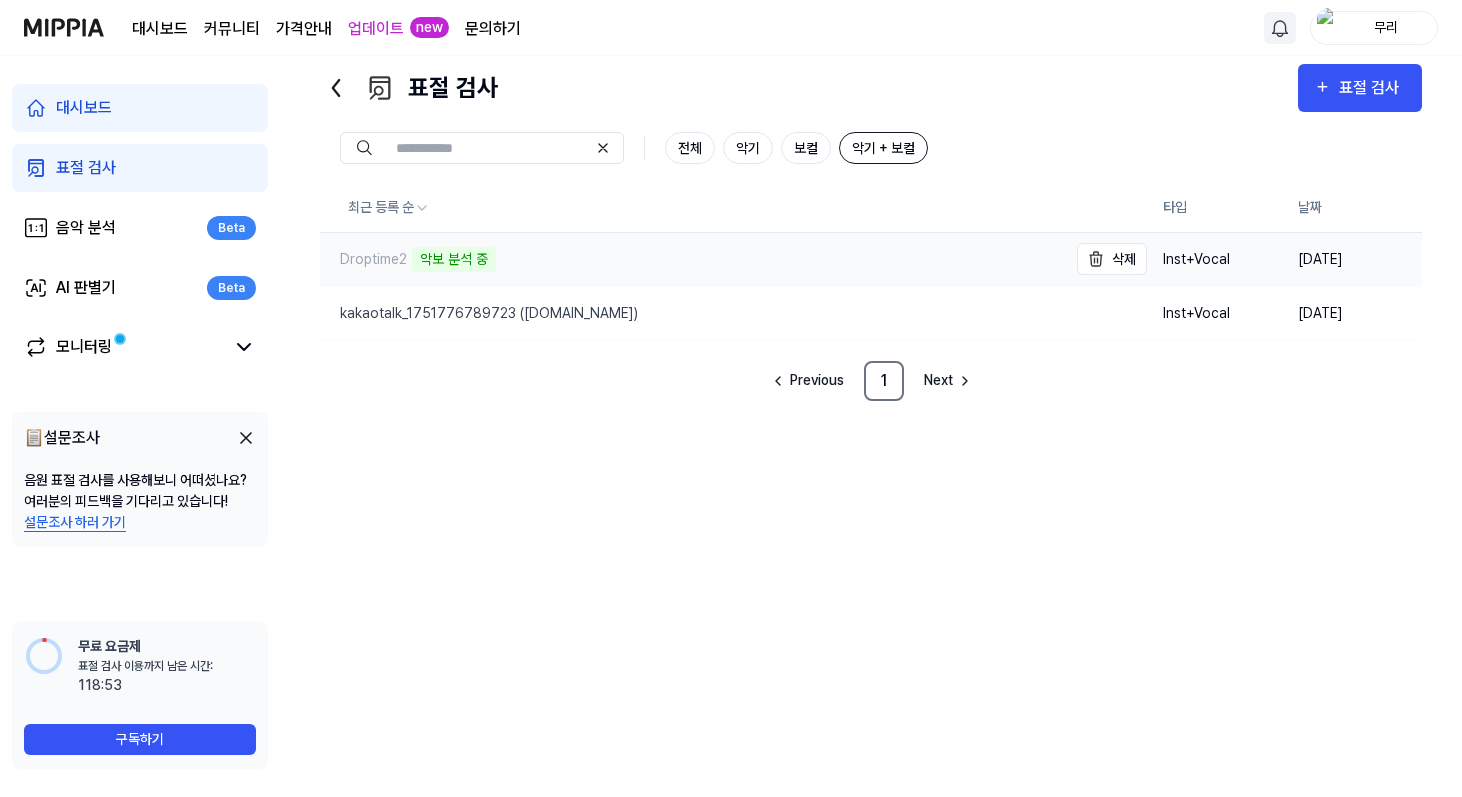 click on "악보 분석 중" at bounding box center (454, 259) 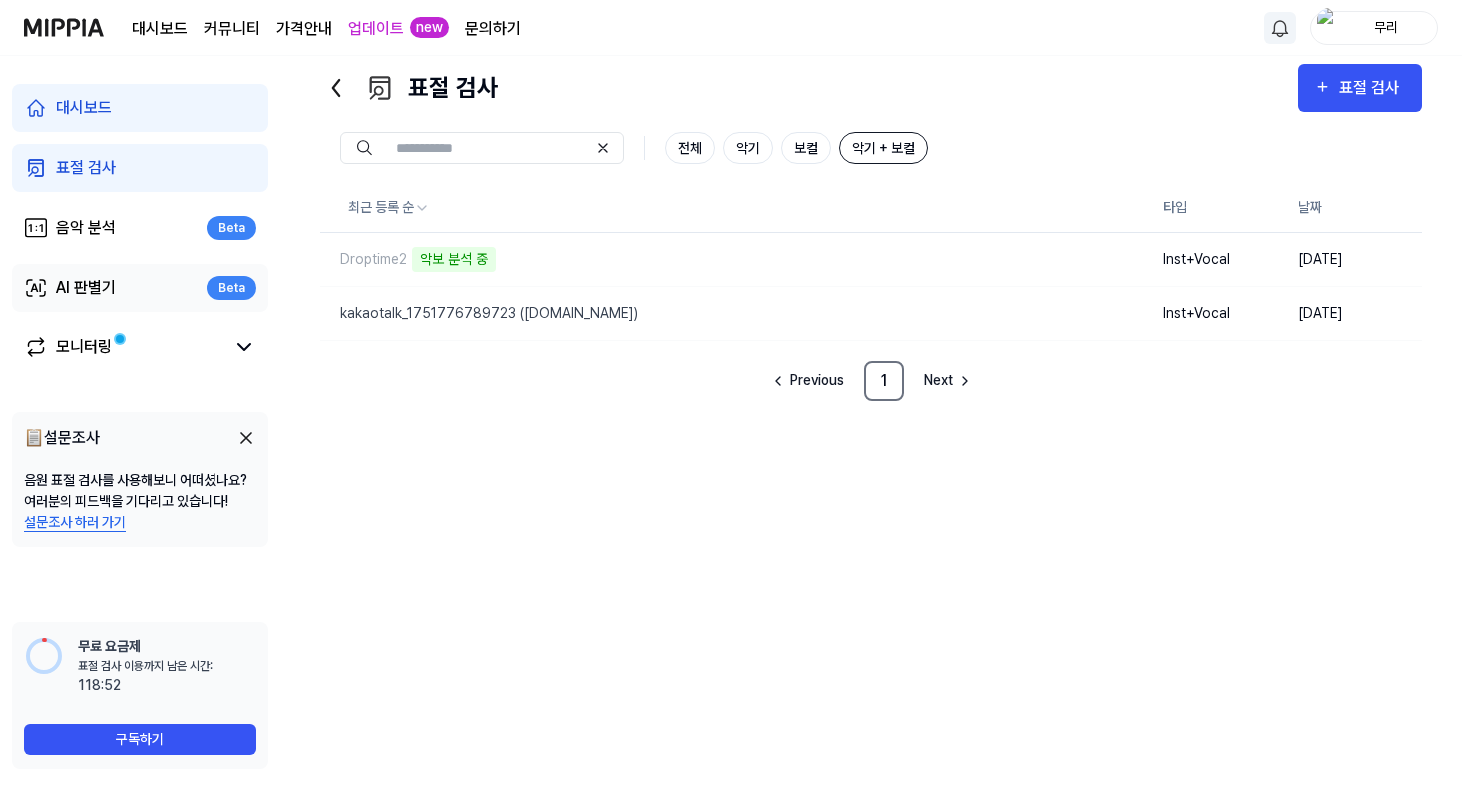click on "AI 판별기 Beta" at bounding box center [140, 288] 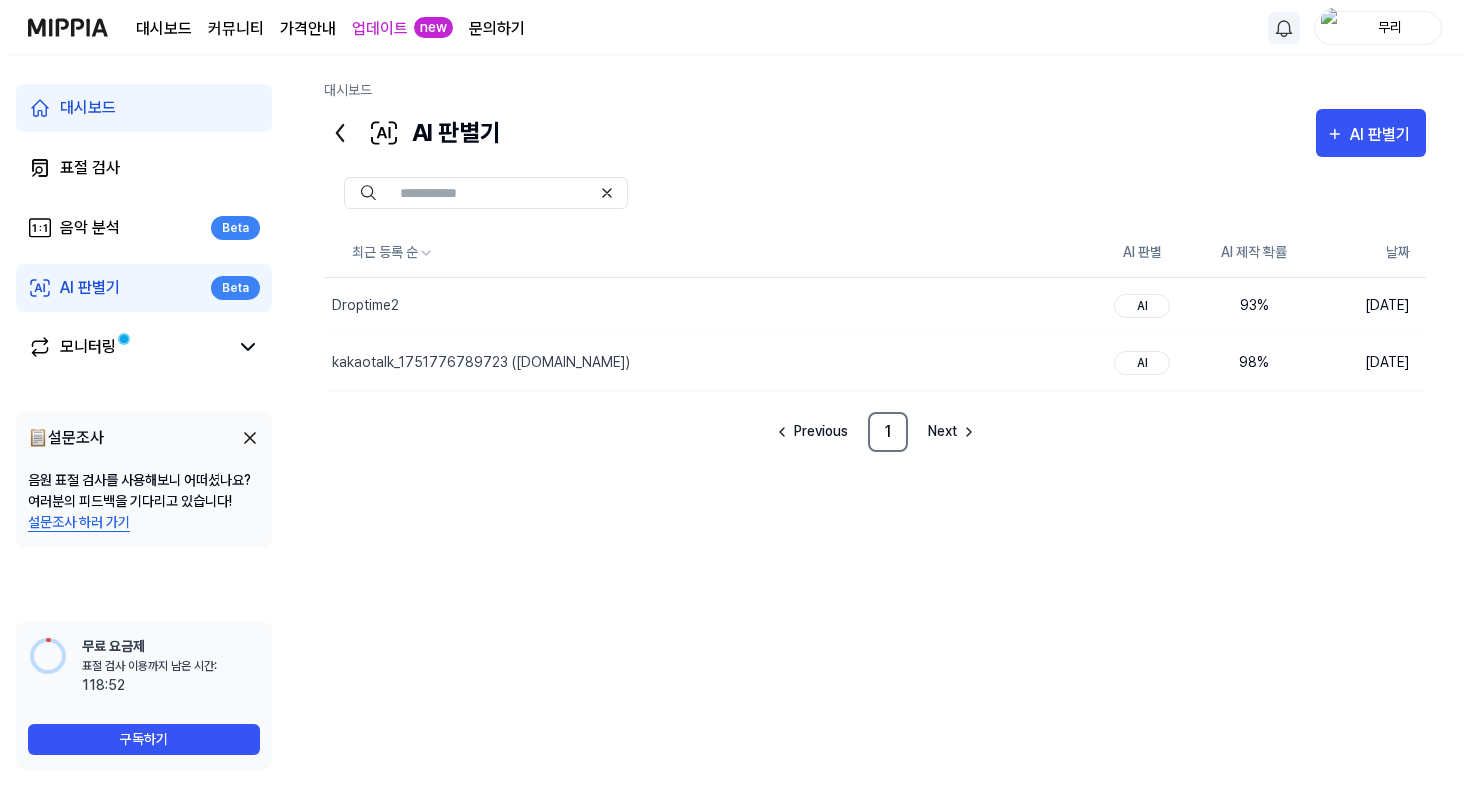 scroll, scrollTop: 0, scrollLeft: 0, axis: both 